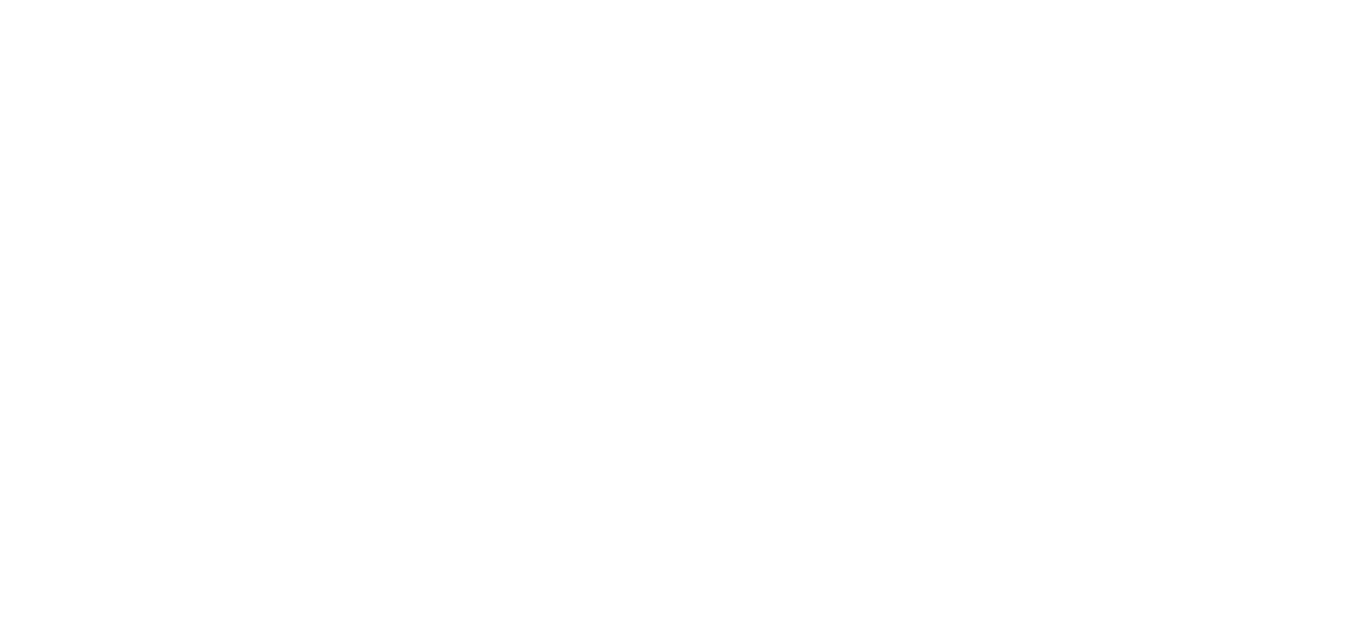 scroll, scrollTop: 0, scrollLeft: 0, axis: both 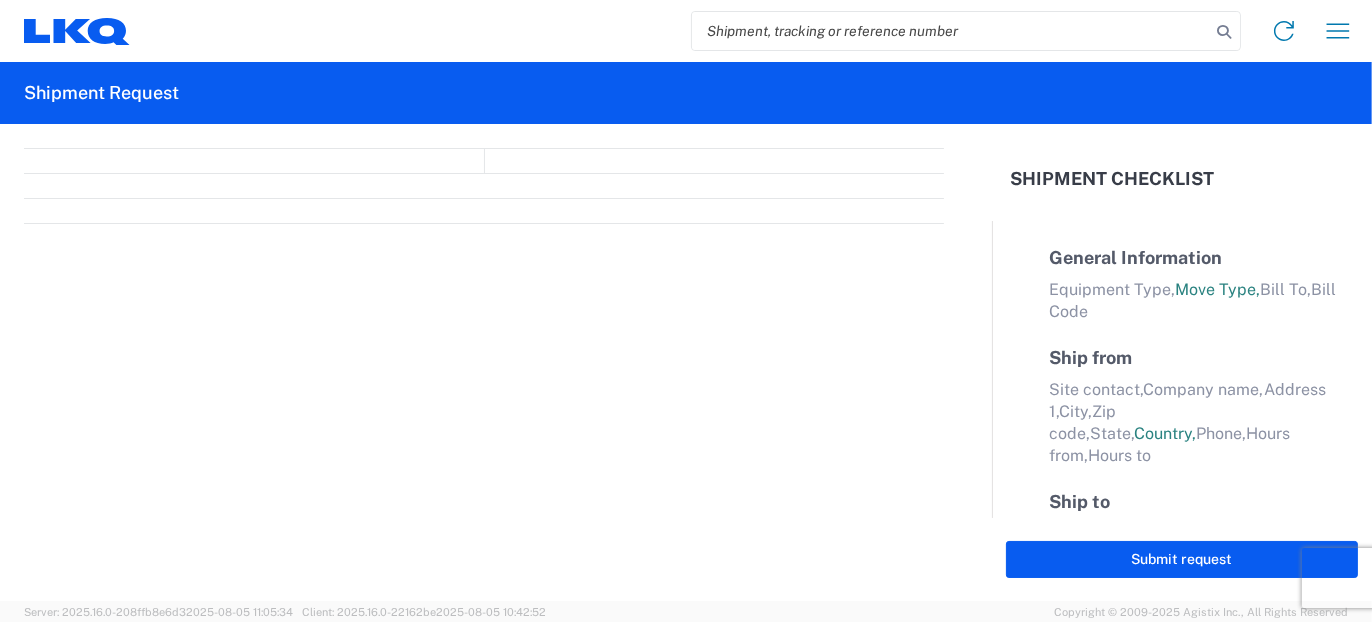 select on "FULL" 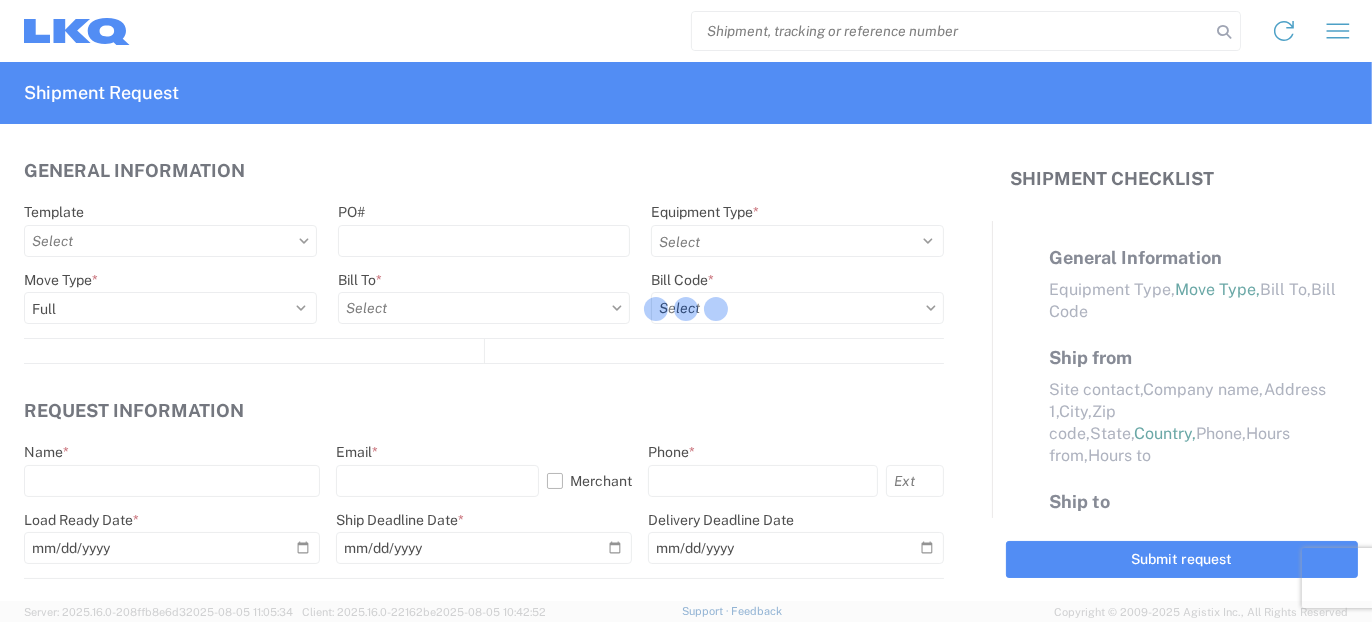 select on "LBS" 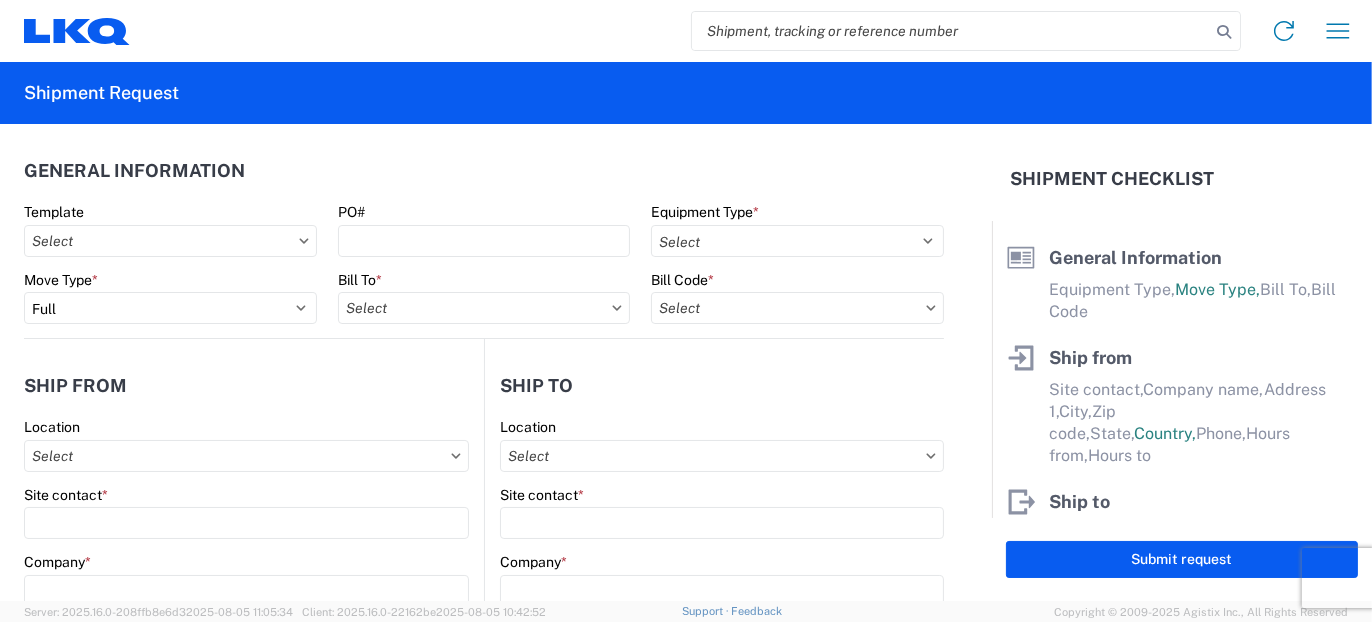 click on "Shipment Request" 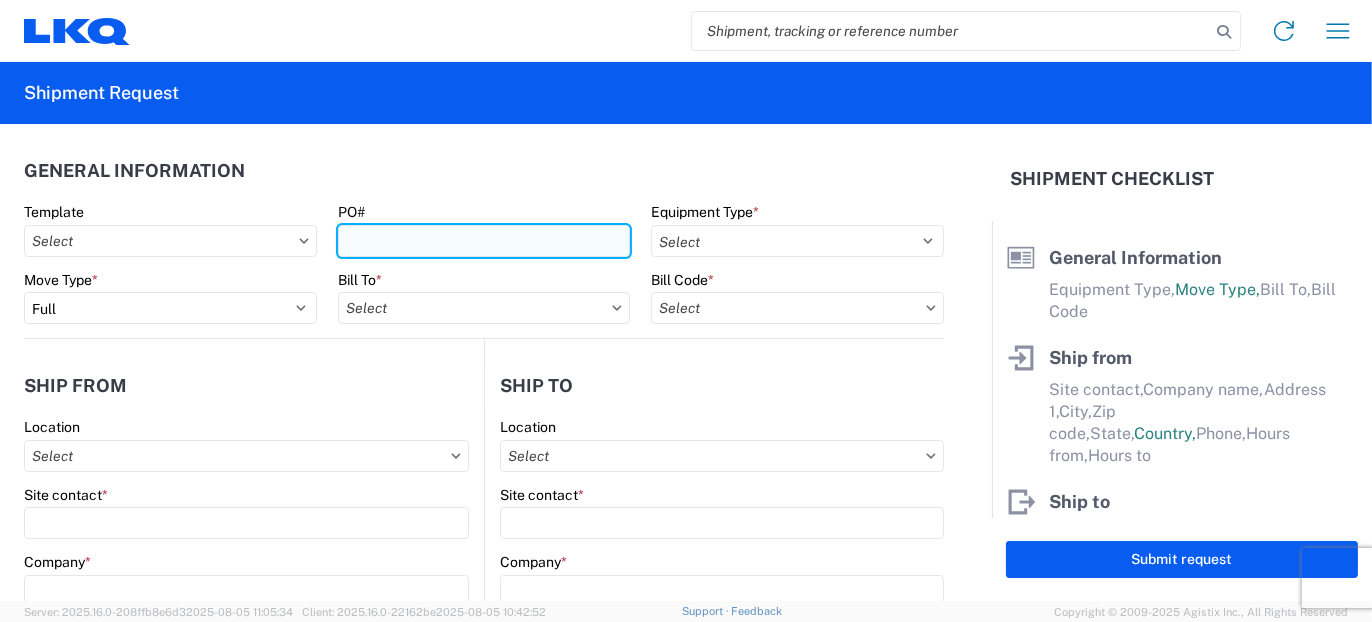 click on "PO#" at bounding box center [484, 241] 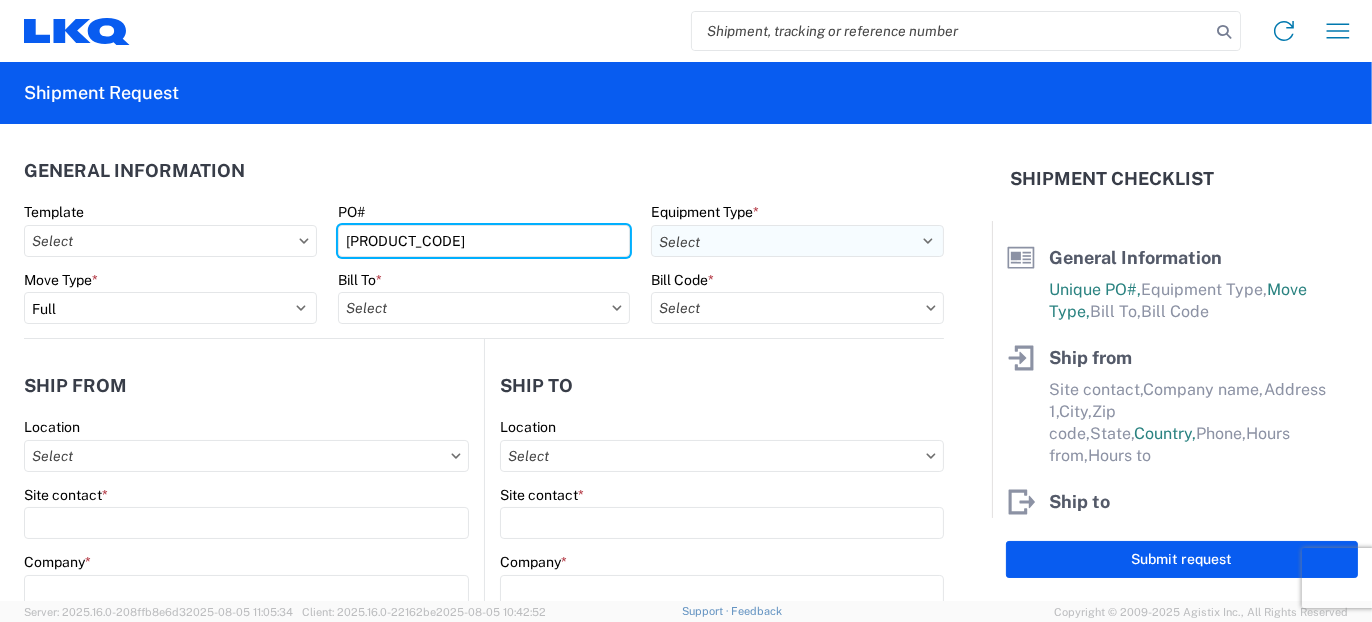 type on "[PRODUCT_CODE]" 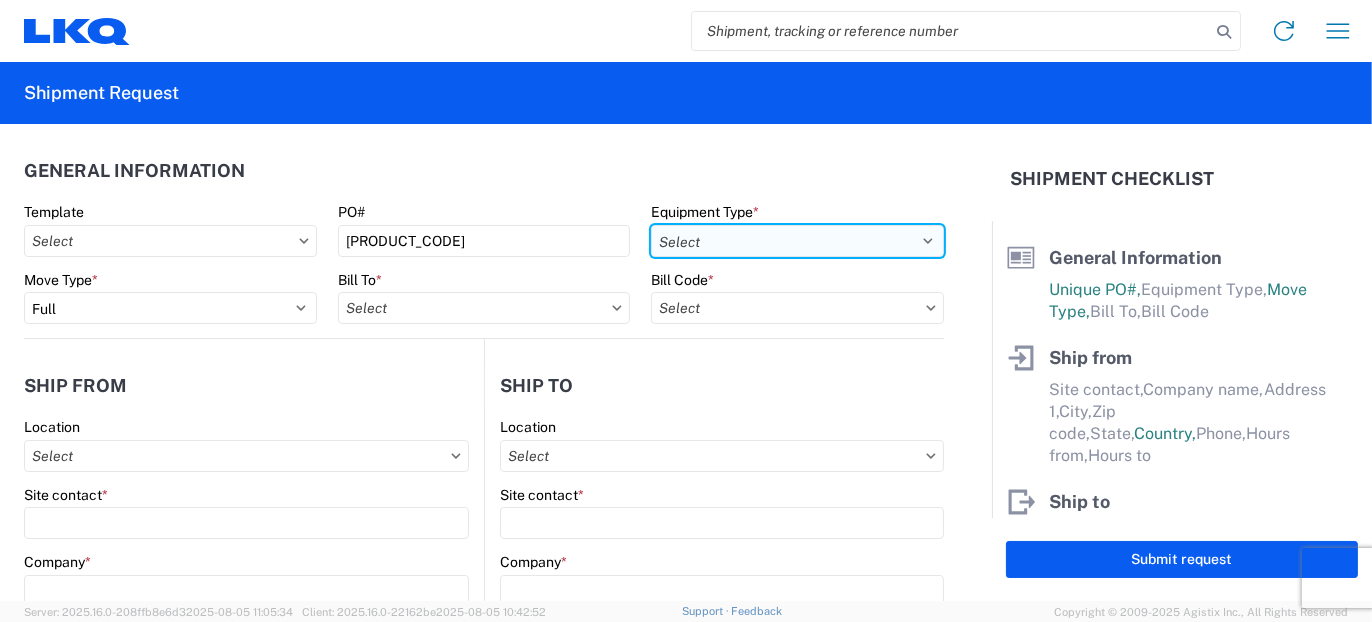 click on "Select 53’ Dry Van Flatbed Dropdeck (van) Lowboy (flatbed) Rail" at bounding box center (797, 241) 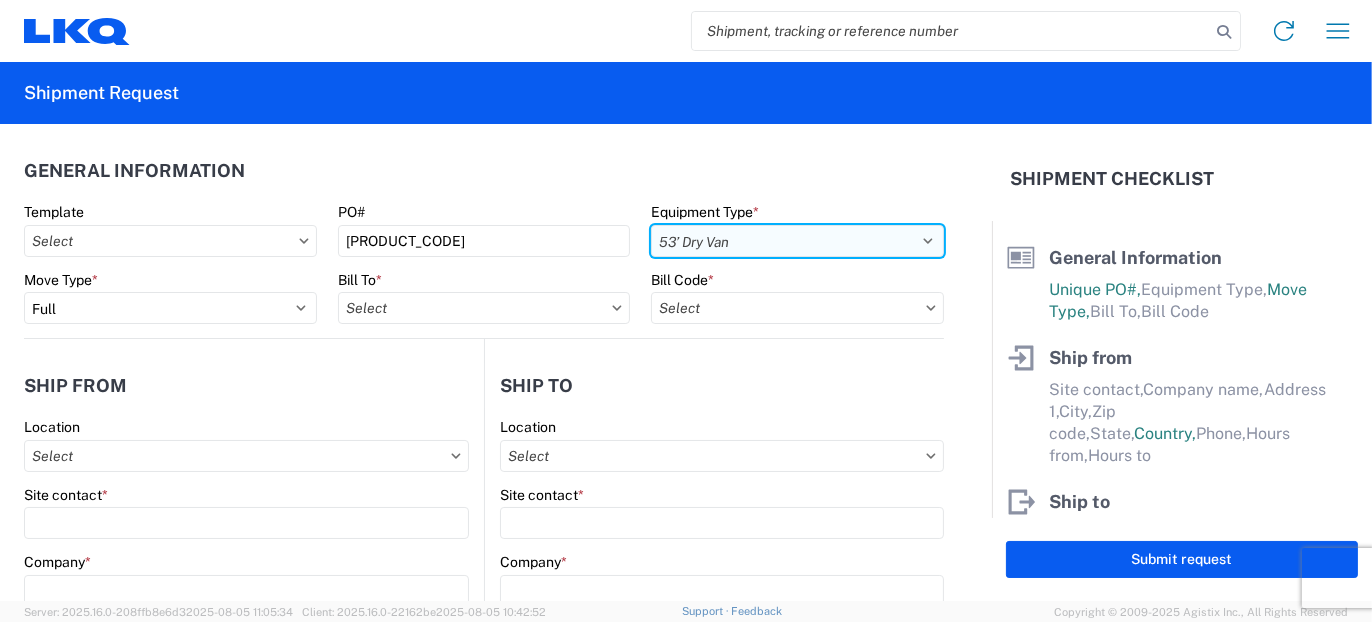 click on "Select 53’ Dry Van Flatbed Dropdeck (van) Lowboy (flatbed) Rail" at bounding box center (797, 241) 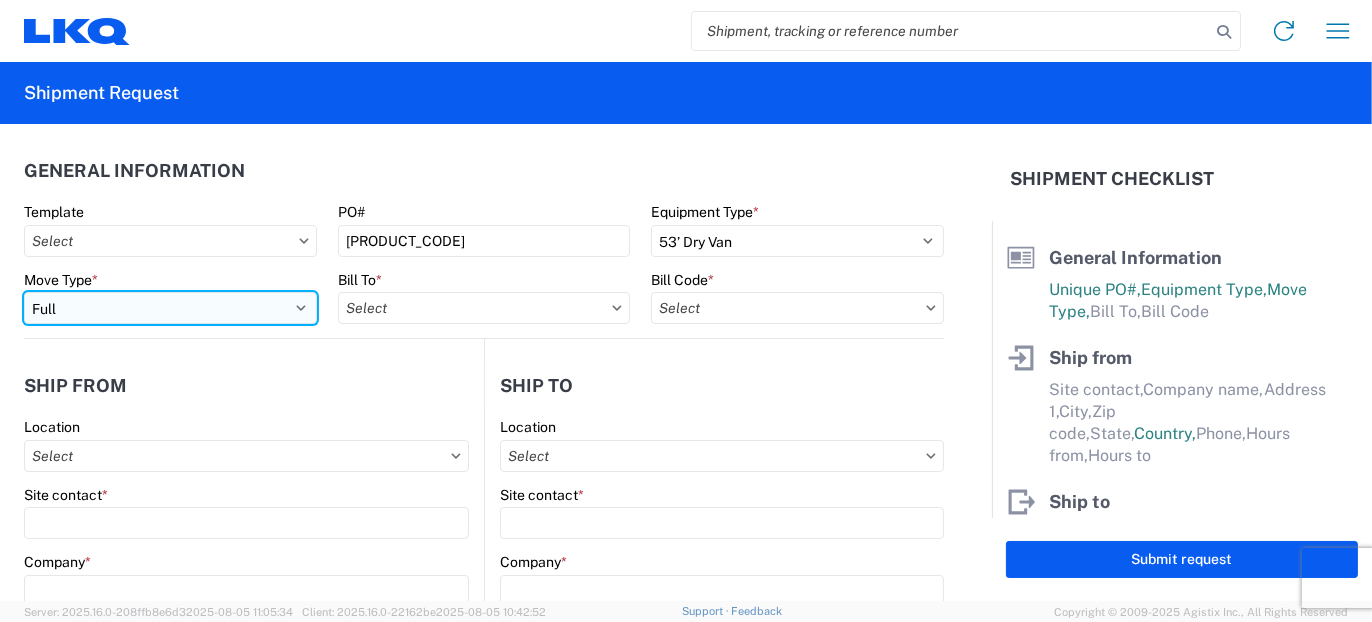 click on "Select Full Partial TL" at bounding box center (170, 308) 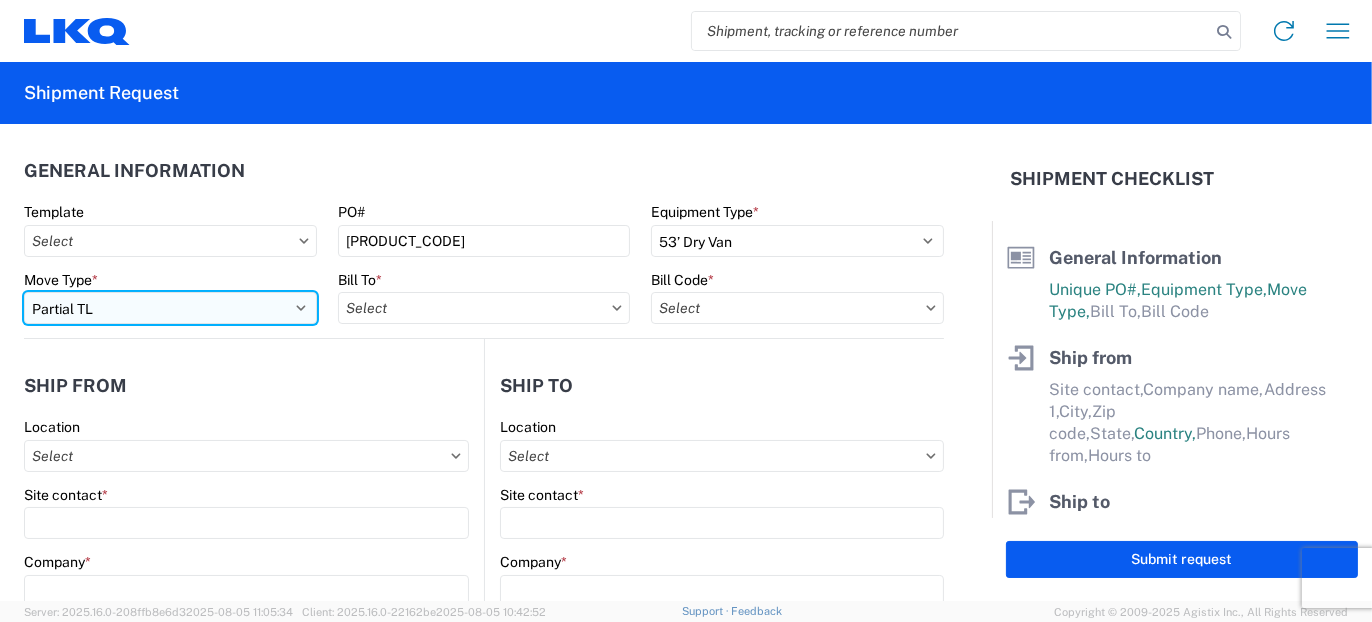 click on "Select Full Partial TL" at bounding box center (170, 308) 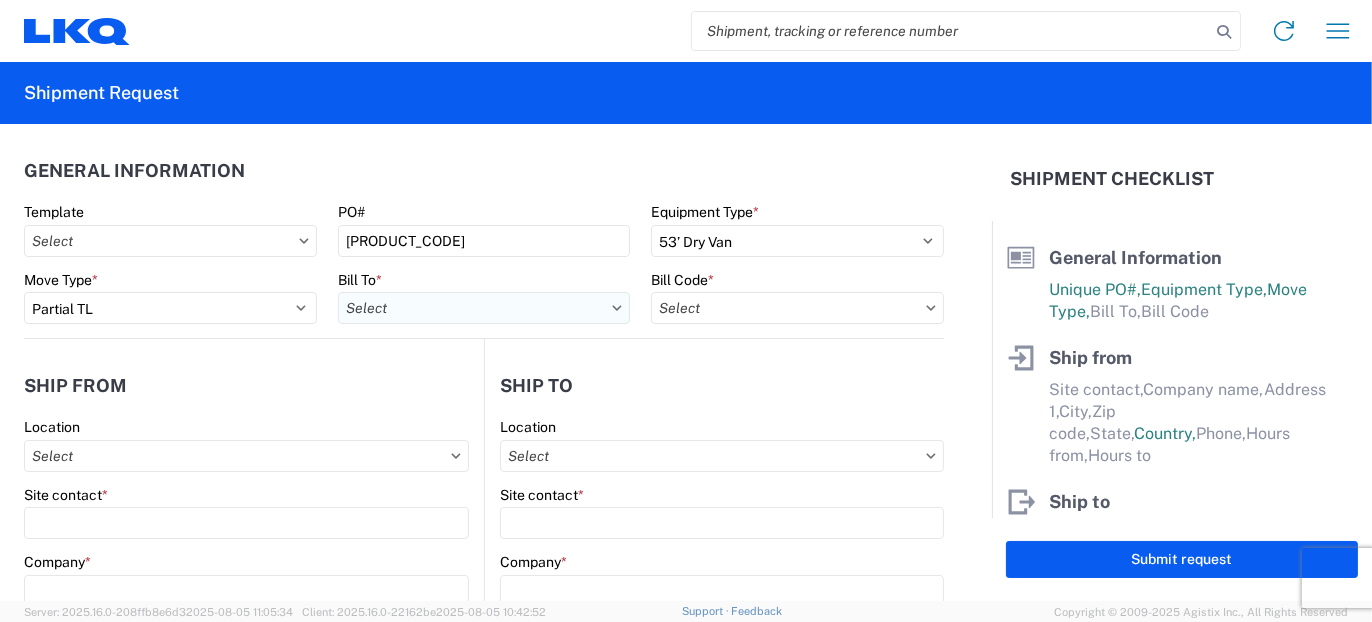 click on "Bill To  *" at bounding box center [484, 308] 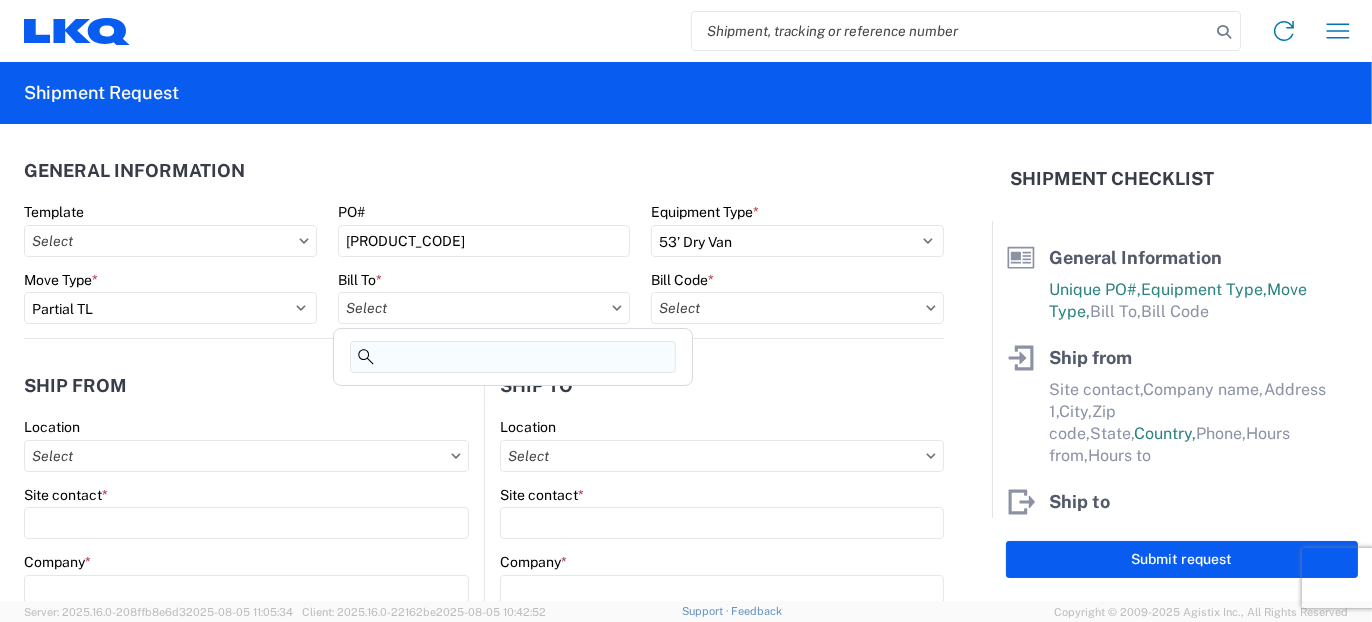 click 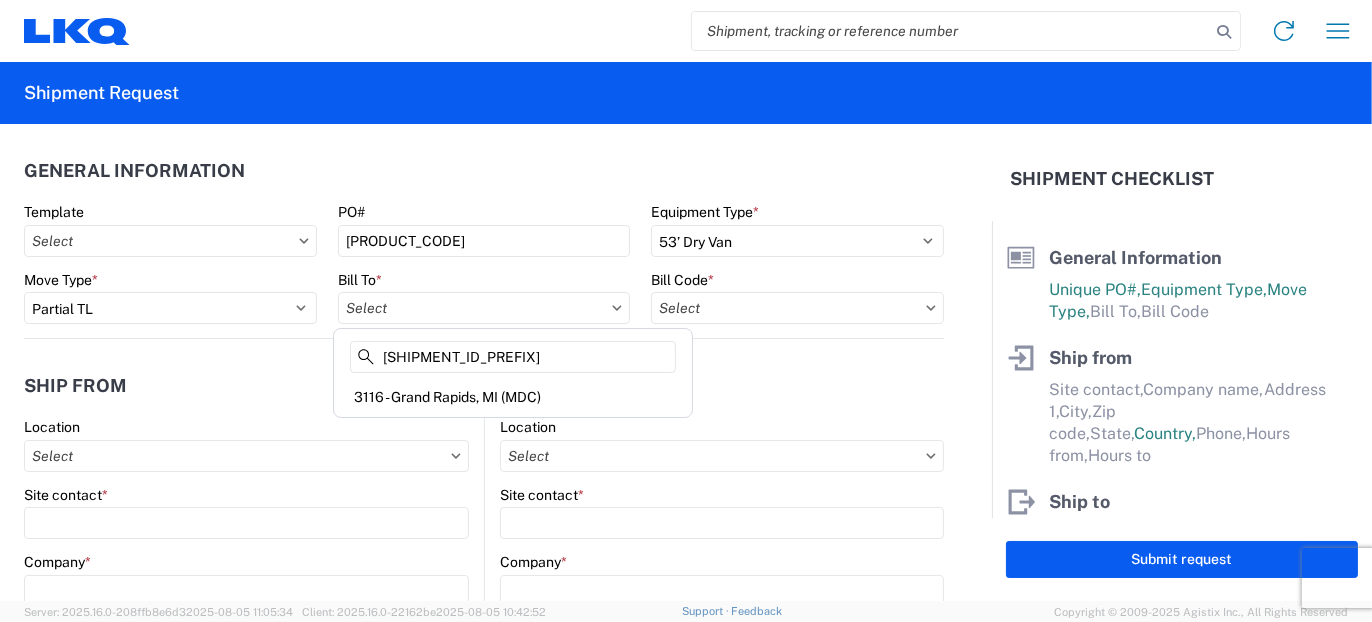 type on "[SHIPMENT_ID_PREFIX]" 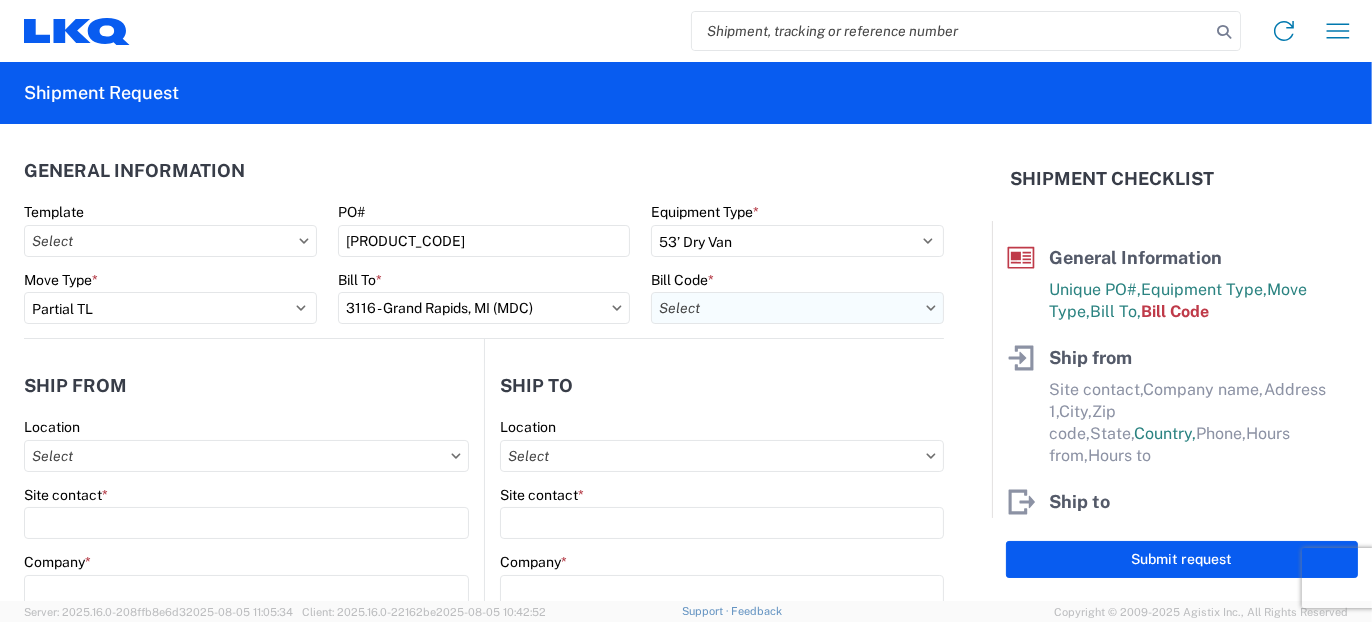 click on "Bill Code  *" at bounding box center [797, 308] 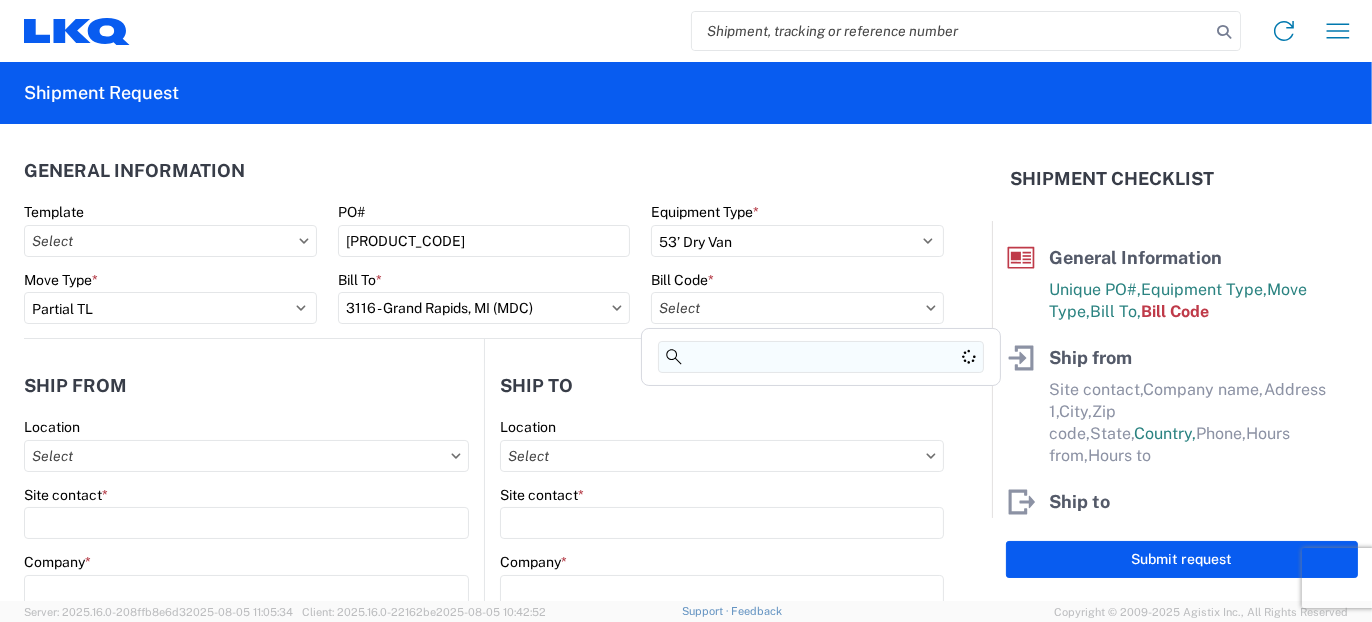 click 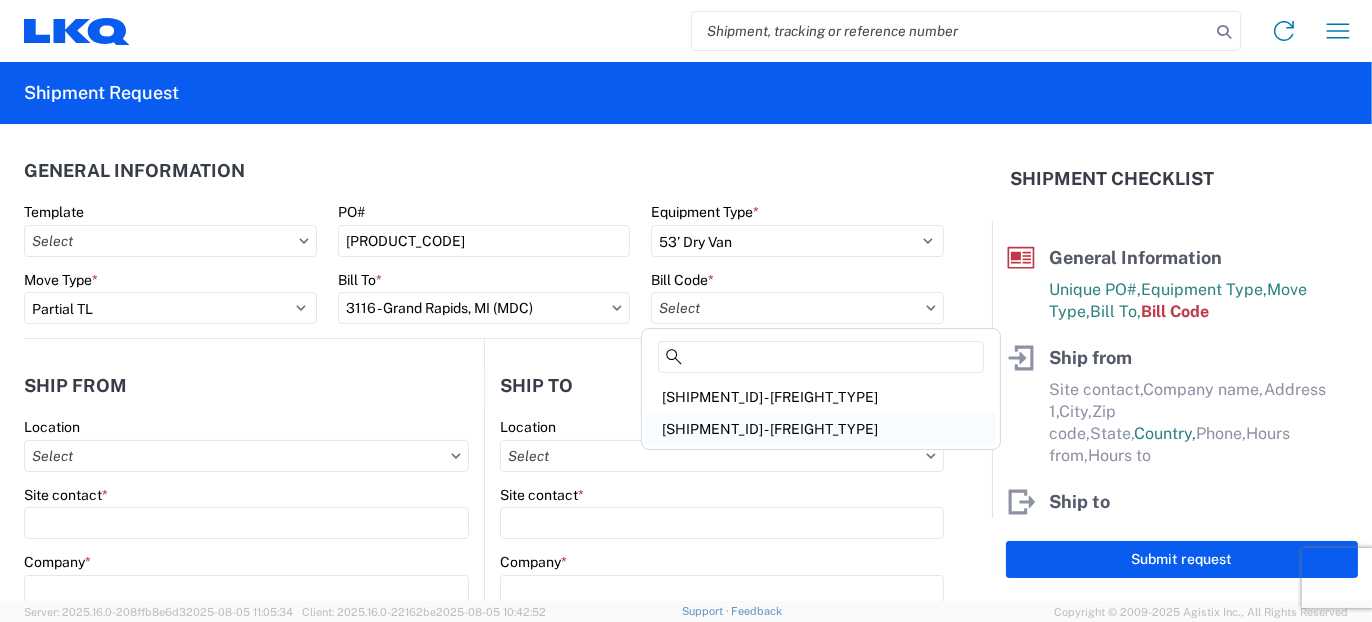 click on "[SHIPMENT_ID] - [FREIGHT_TYPE]" 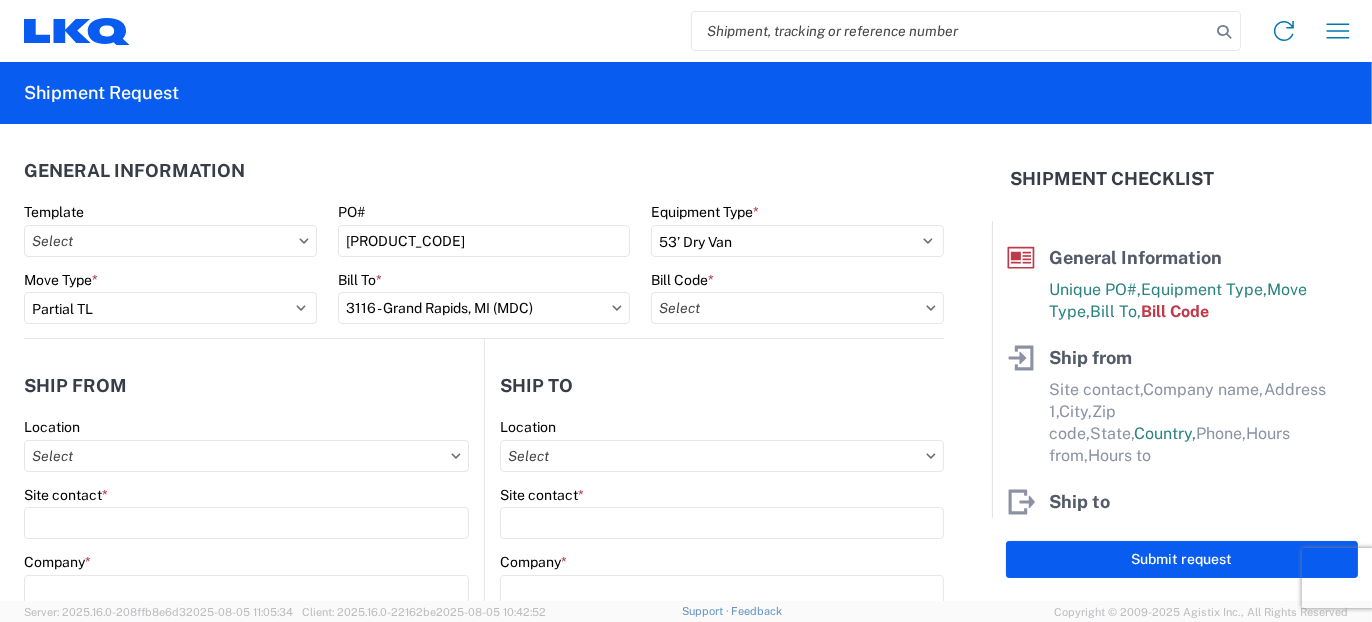 type on "[SHIPMENT_ID] - [FREIGHT_TYPE]" 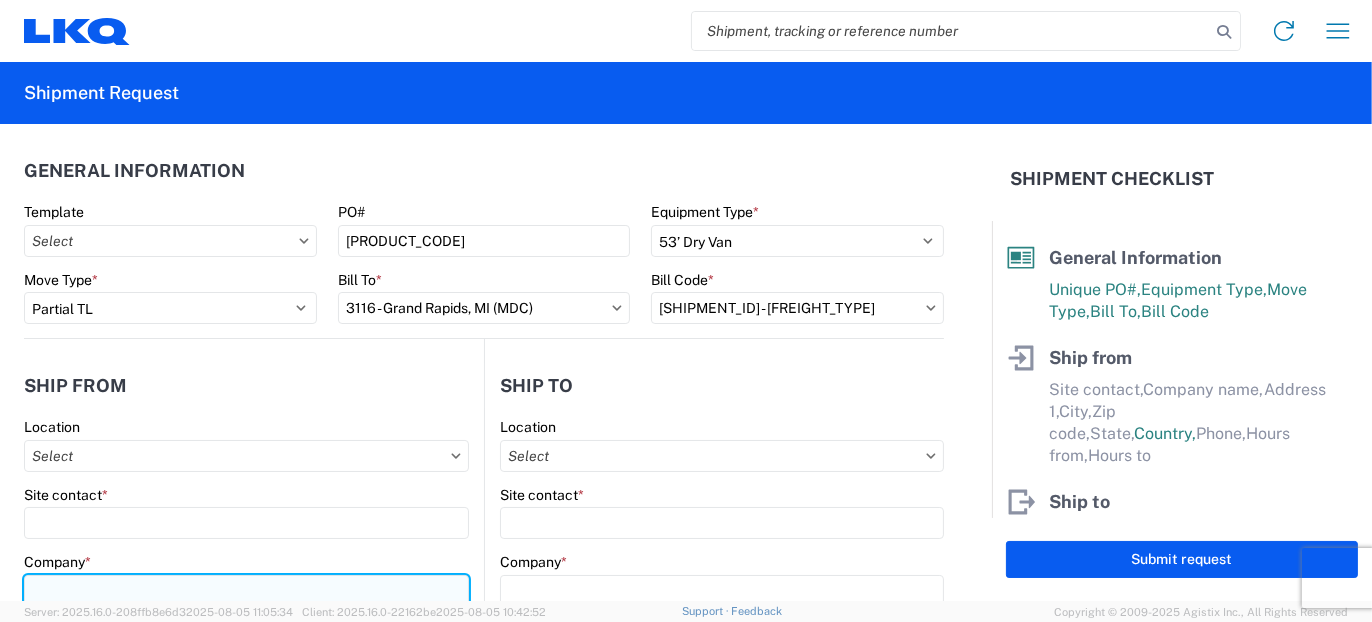 click on "Company  *" at bounding box center (246, 591) 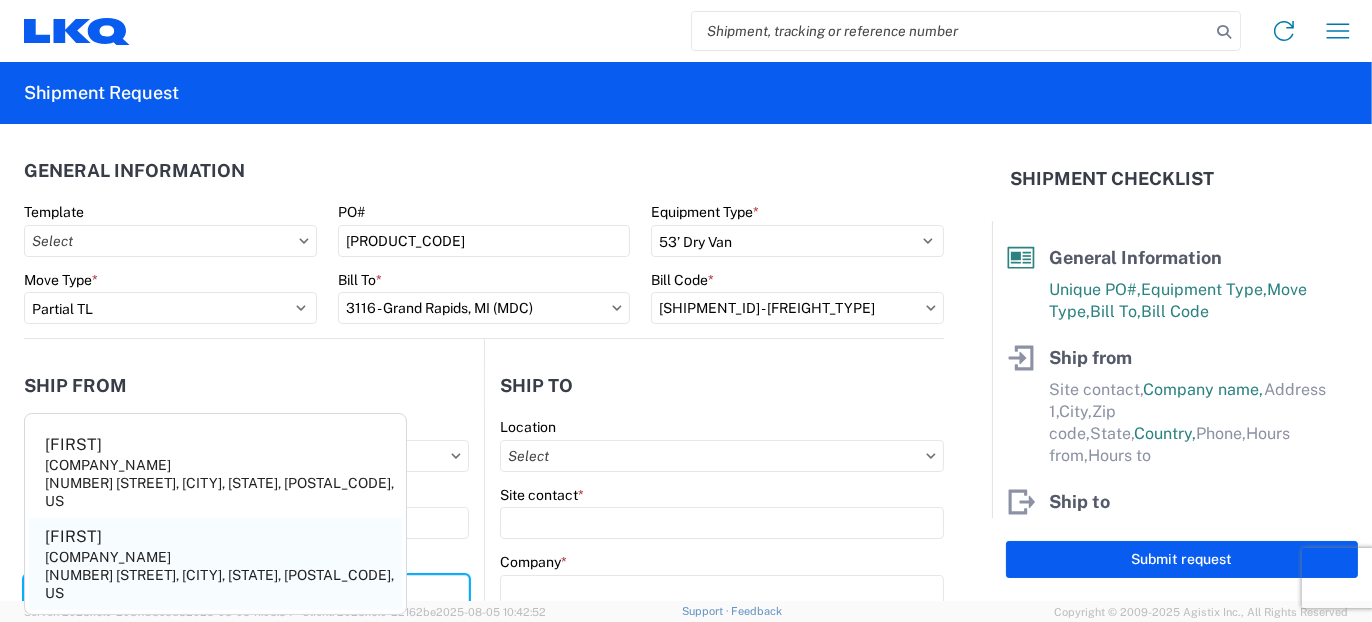 type on "micro" 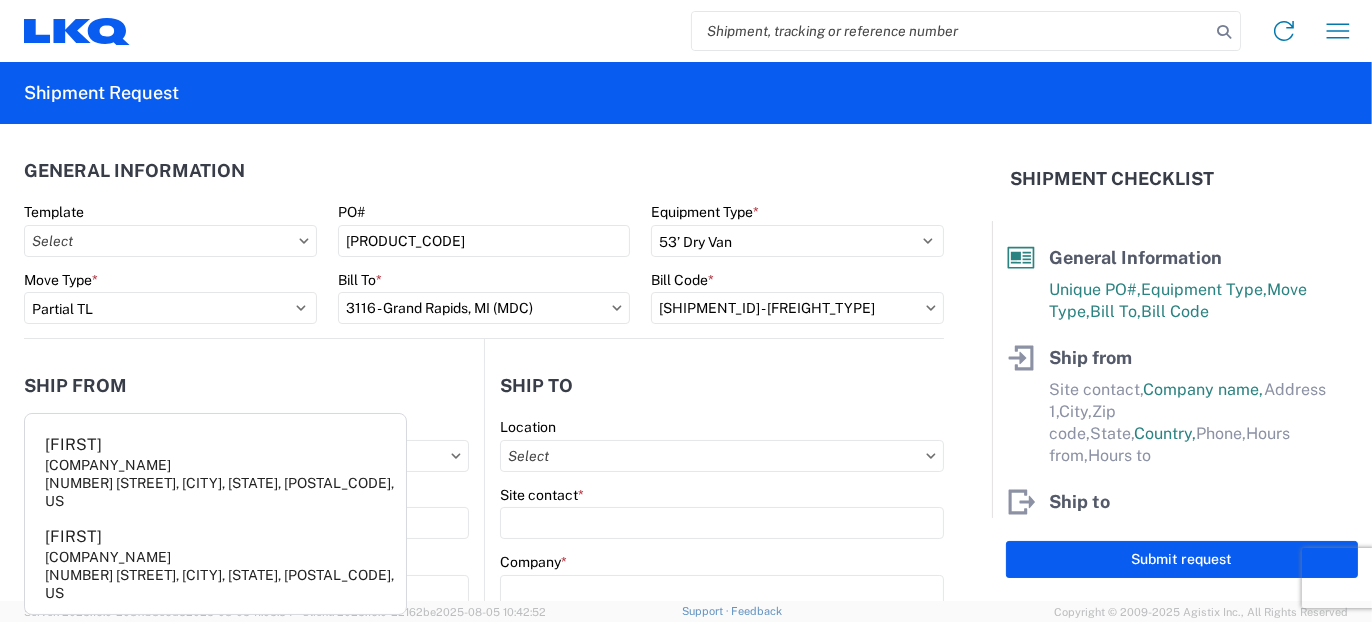 click on "[PERSON] [PERSON] [NUMBER] [STREET], [CITY], [STATE], [POSTAL_CODE], US" 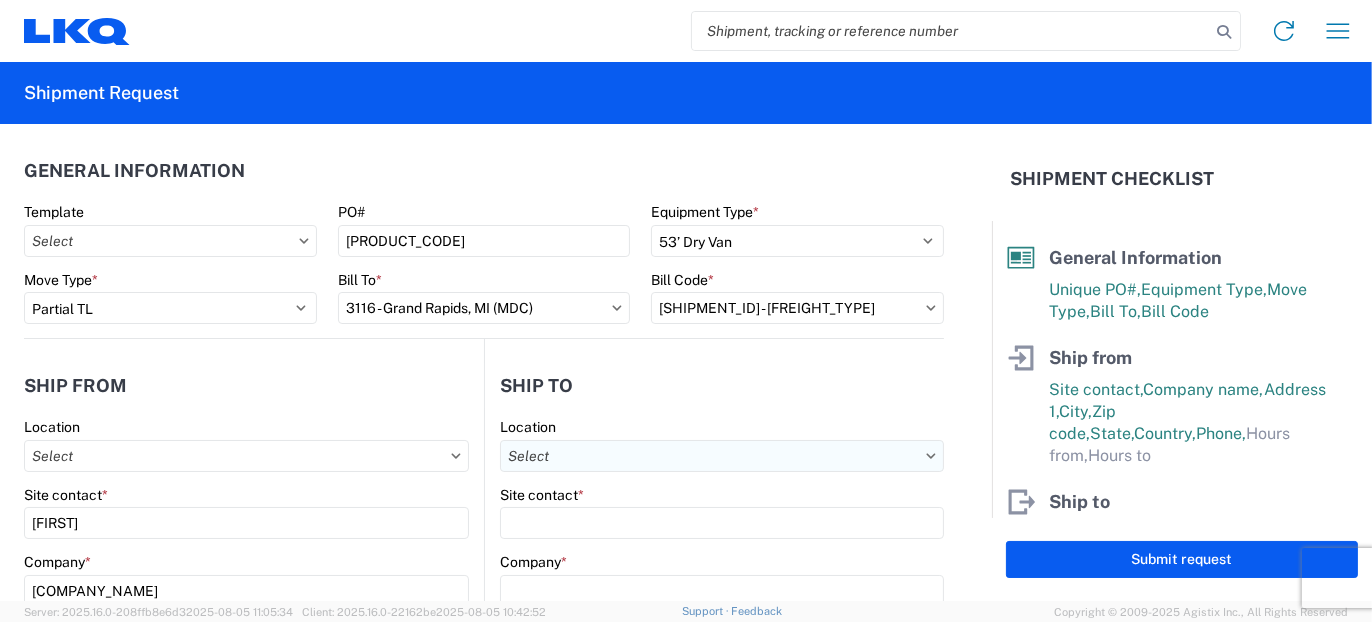 click on "Location" at bounding box center [722, 456] 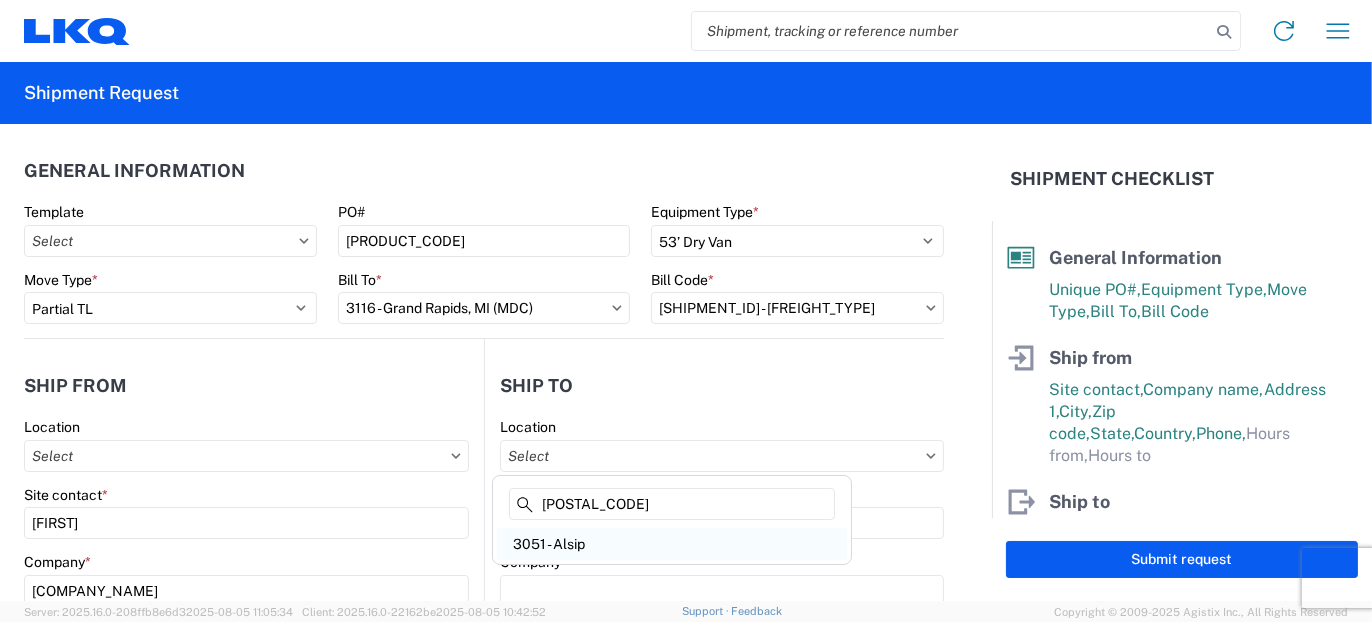 type on "[POSTAL_CODE]" 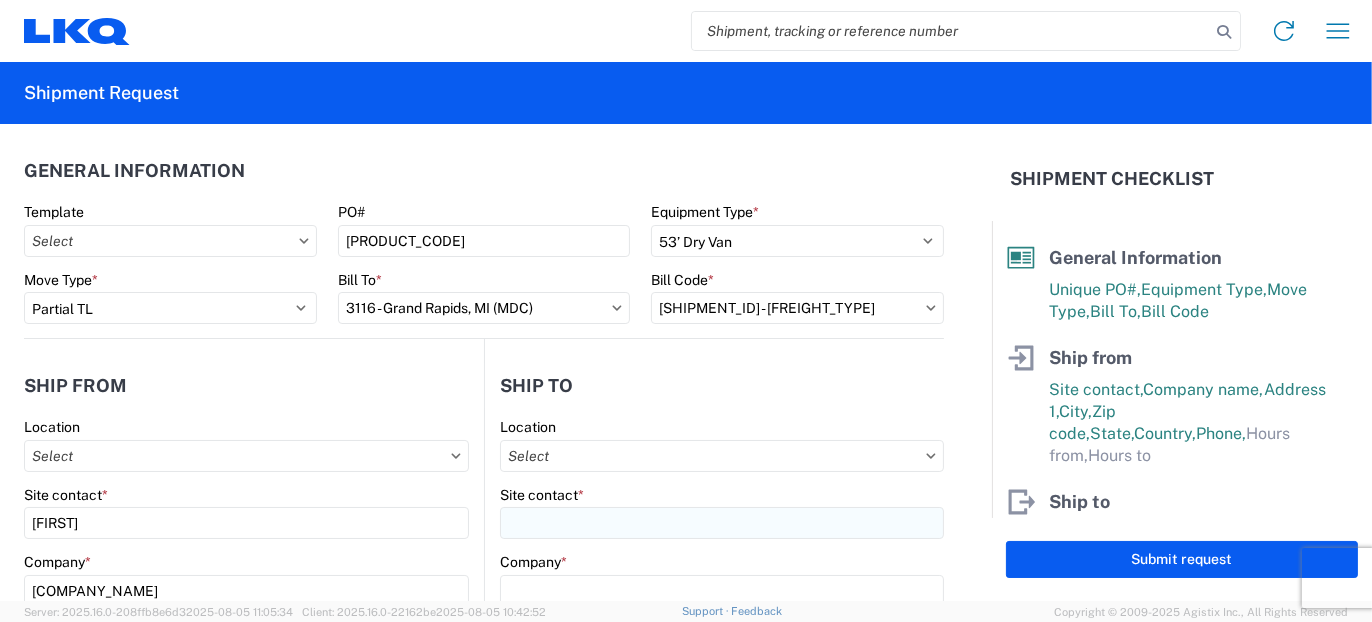 type on "3051 - Alsip" 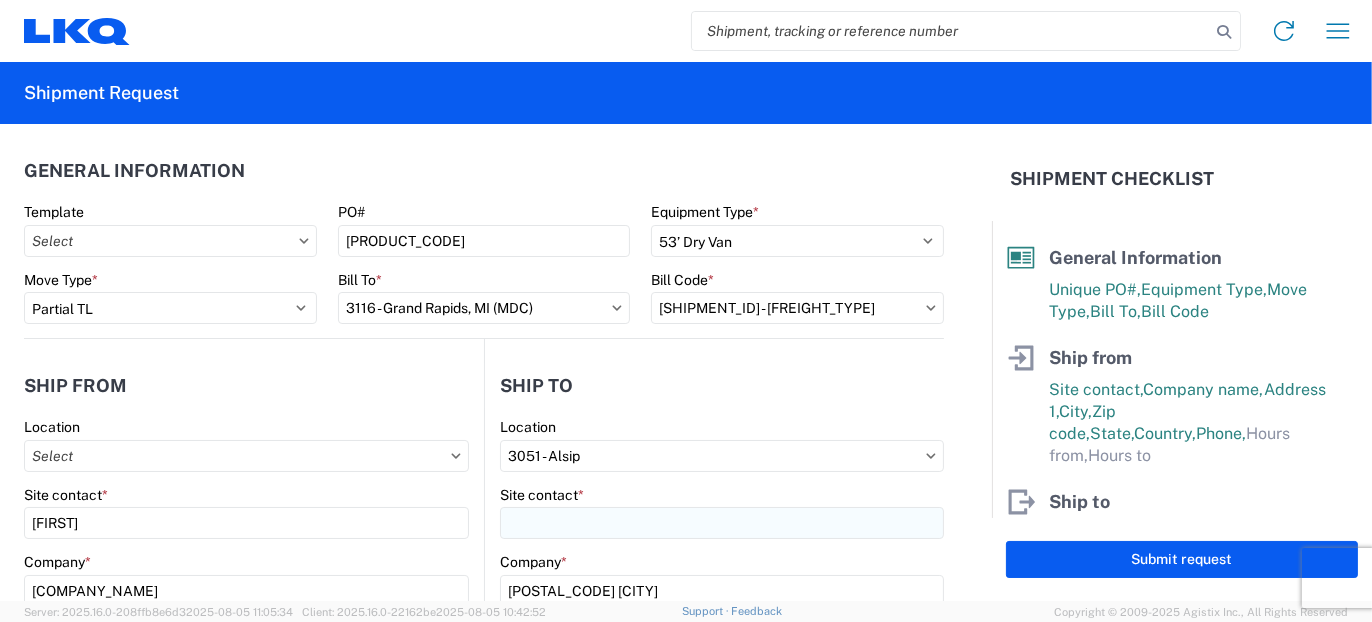 select on "US" 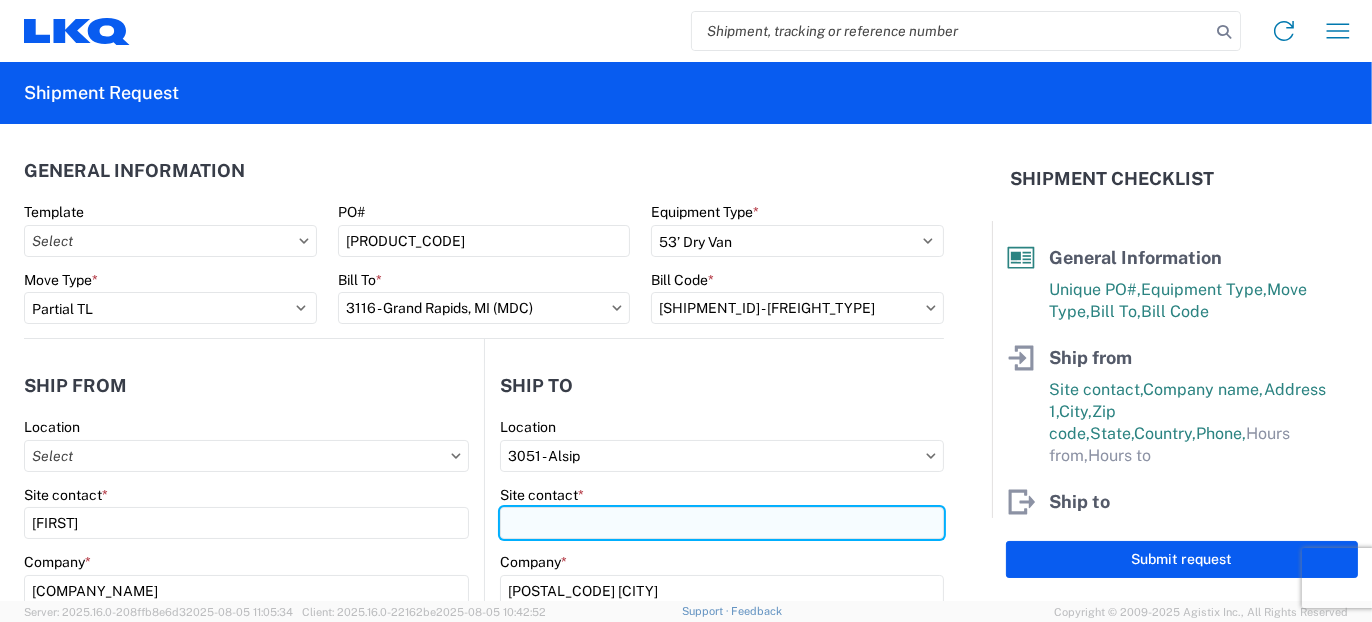 click on "Site contact  *" at bounding box center (722, 523) 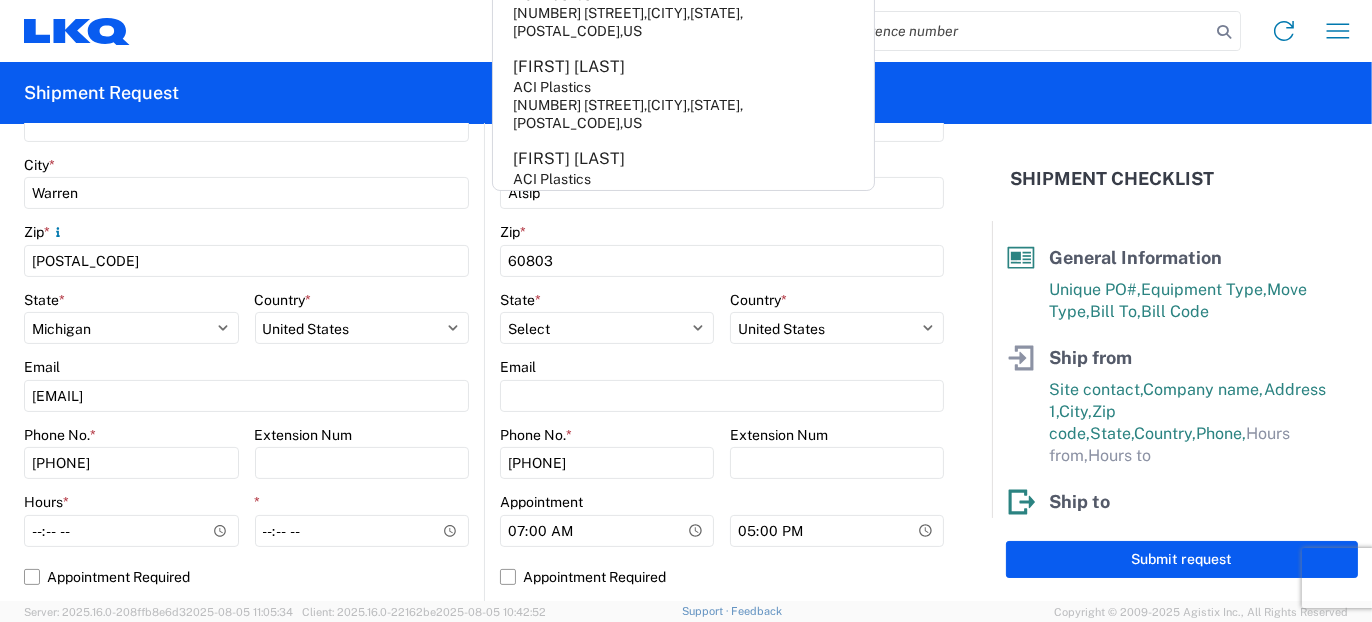 scroll, scrollTop: 700, scrollLeft: 0, axis: vertical 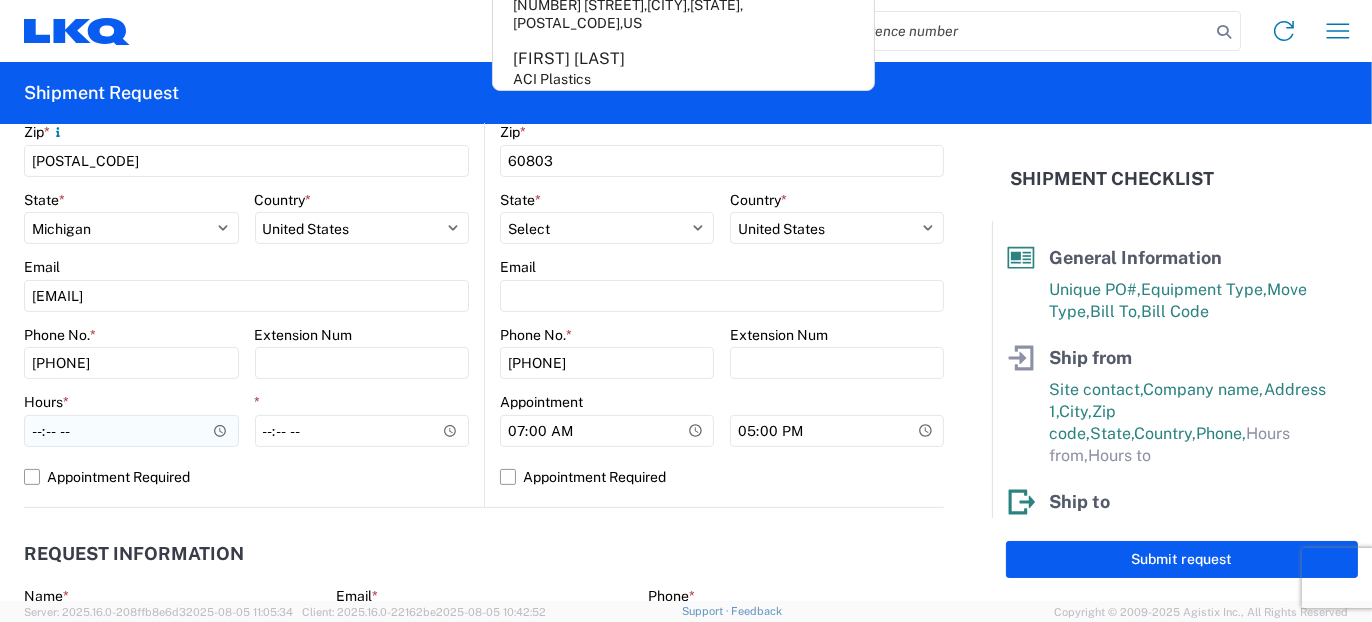 type 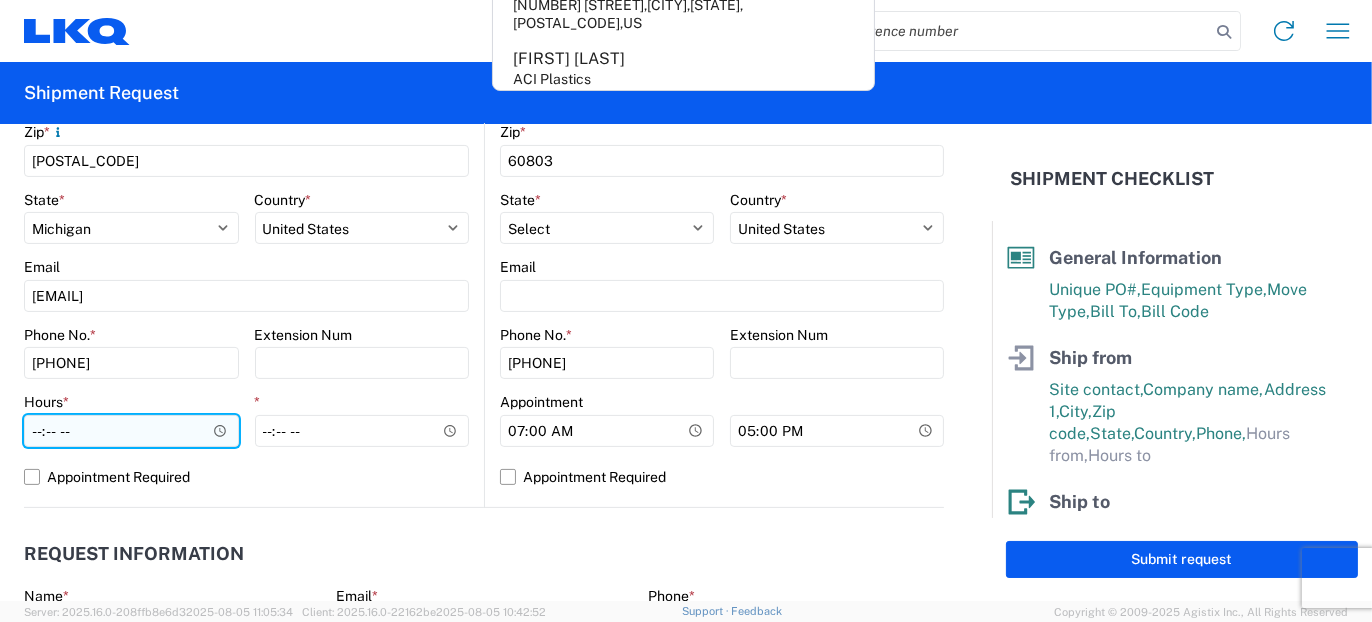 click on "Hours  *" at bounding box center [131, 431] 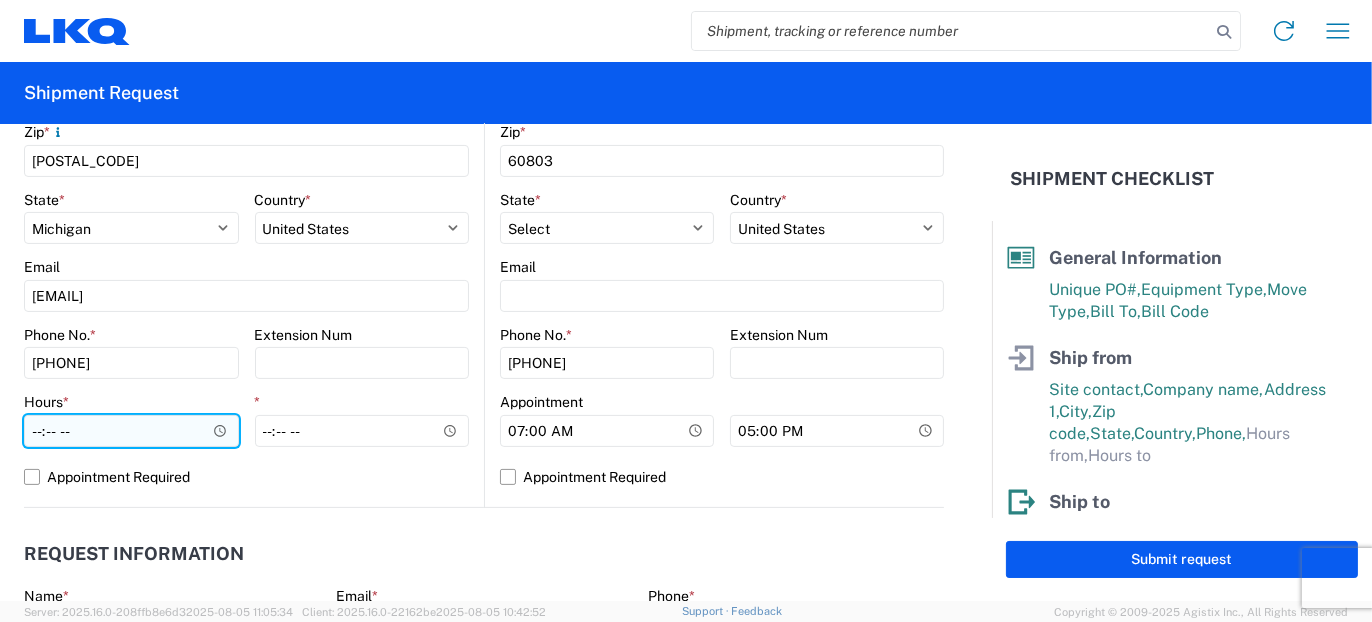 type on "07:00" 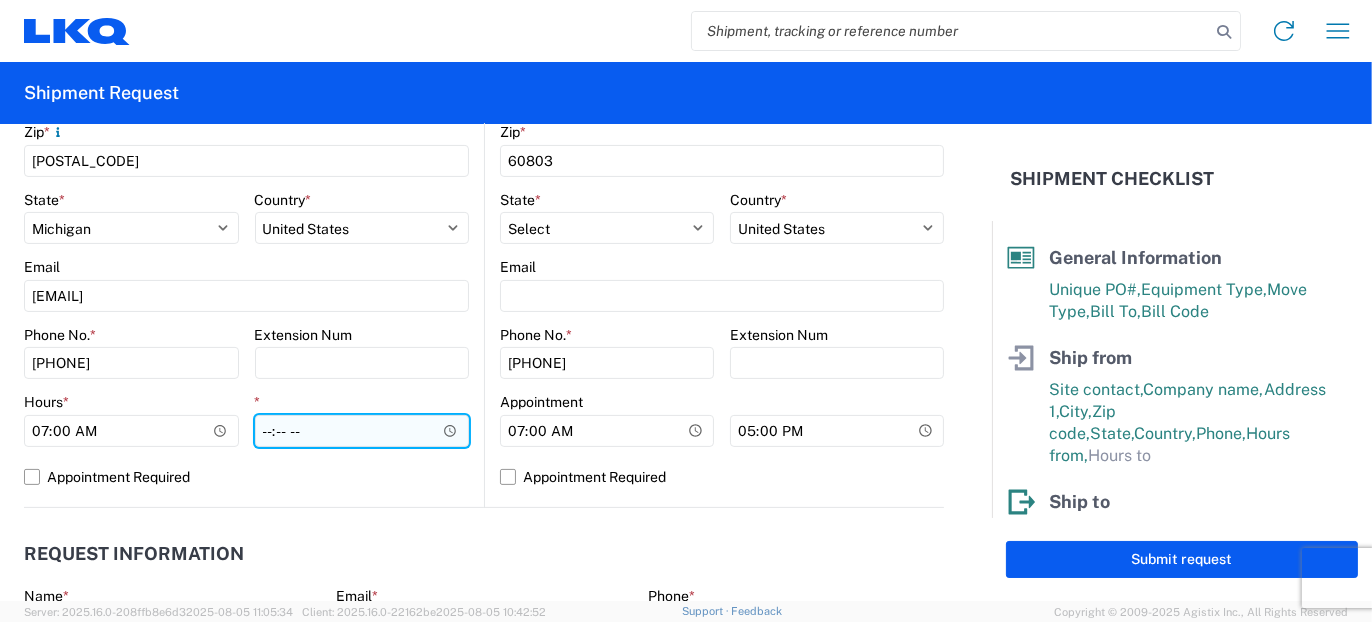 click on "*" at bounding box center (362, 431) 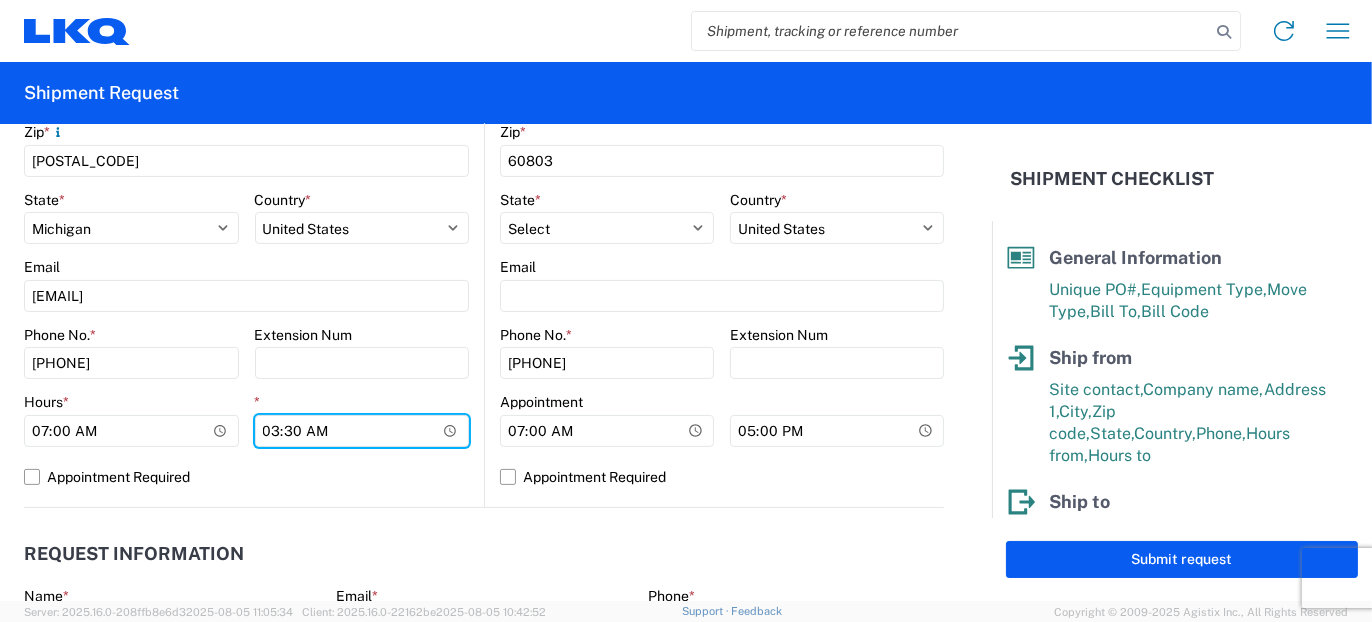 type on "15:30" 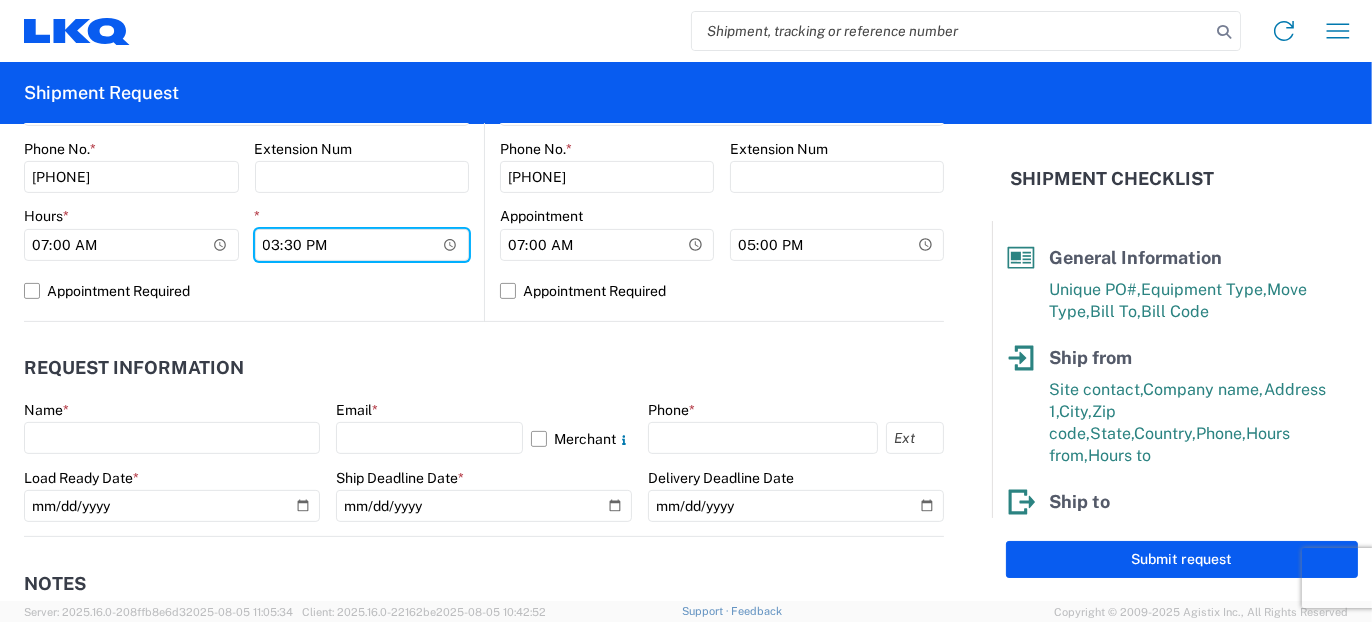 scroll, scrollTop: 900, scrollLeft: 0, axis: vertical 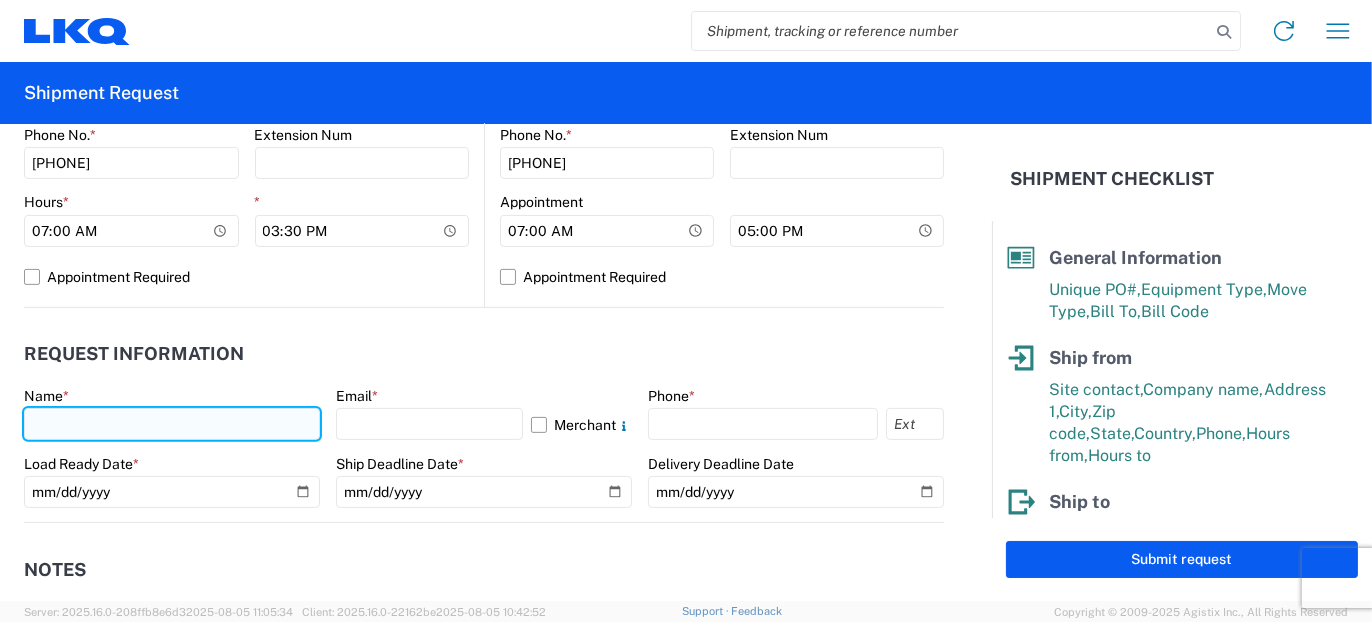 click 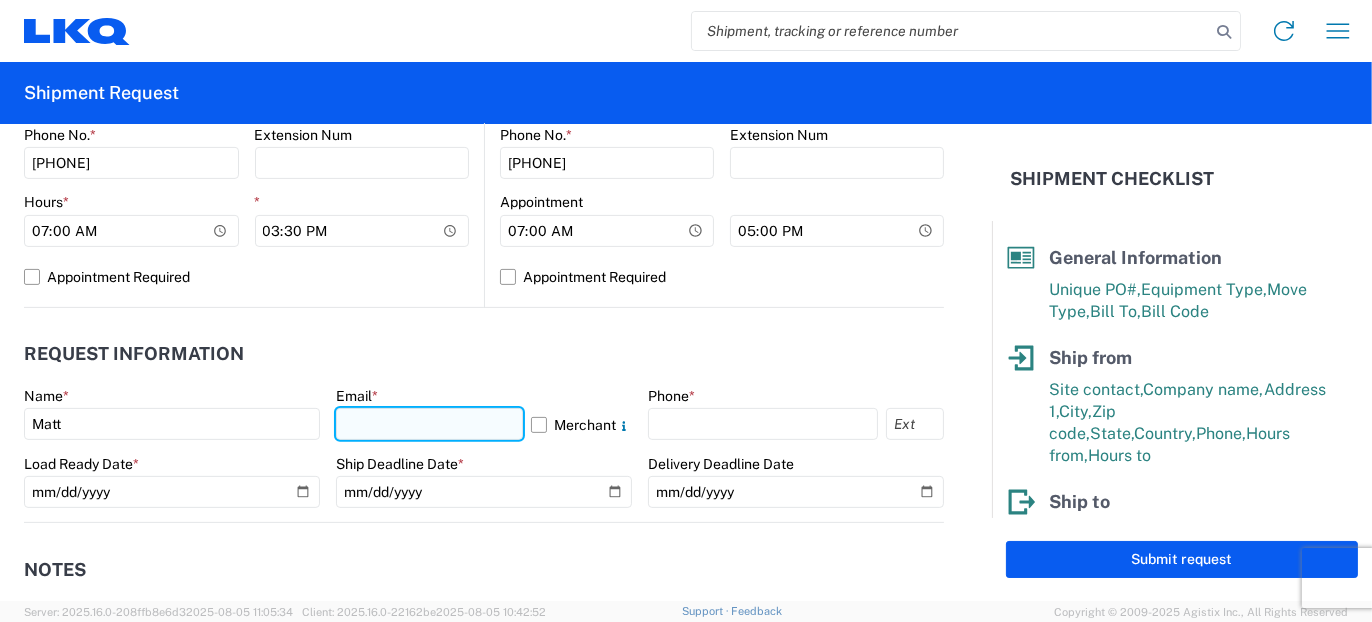 click 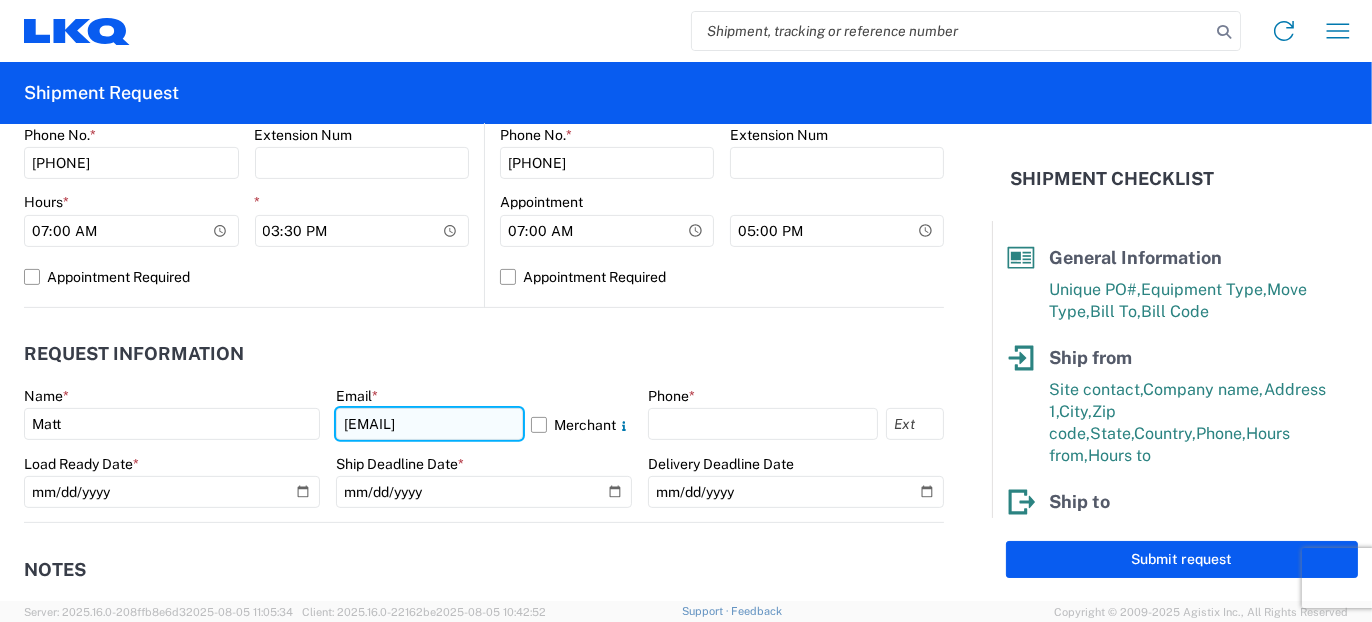 click on "[EMAIL]" 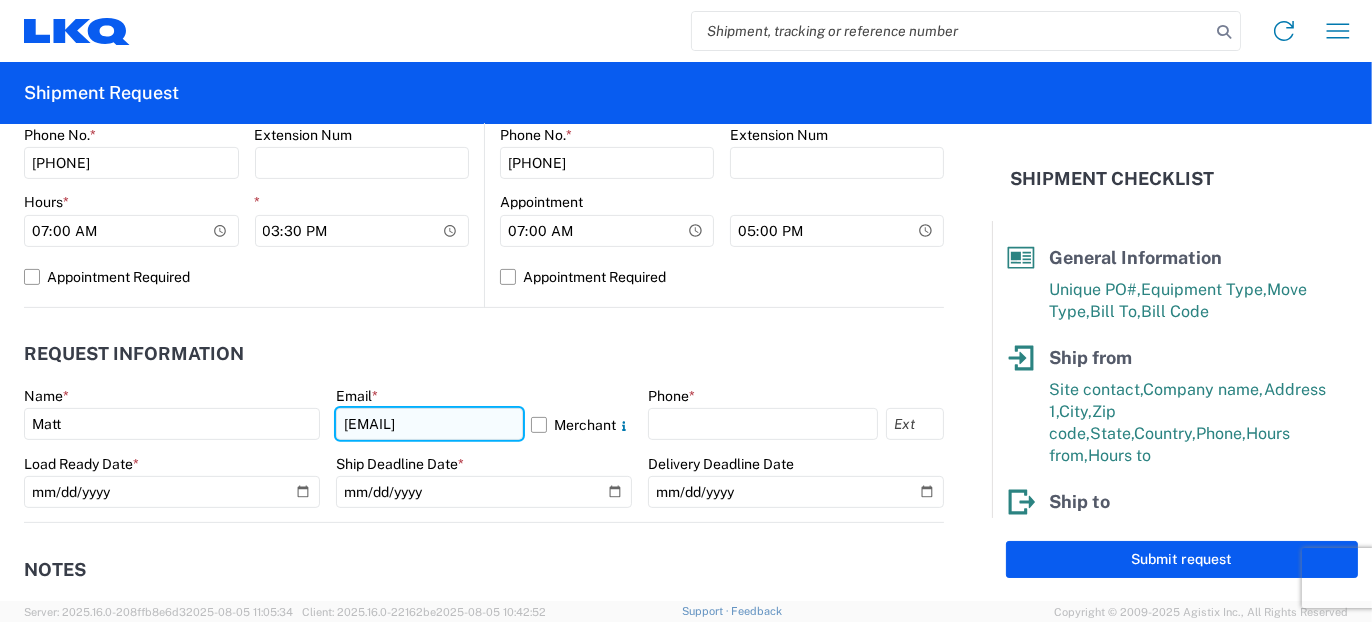 click on "[EMAIL]" 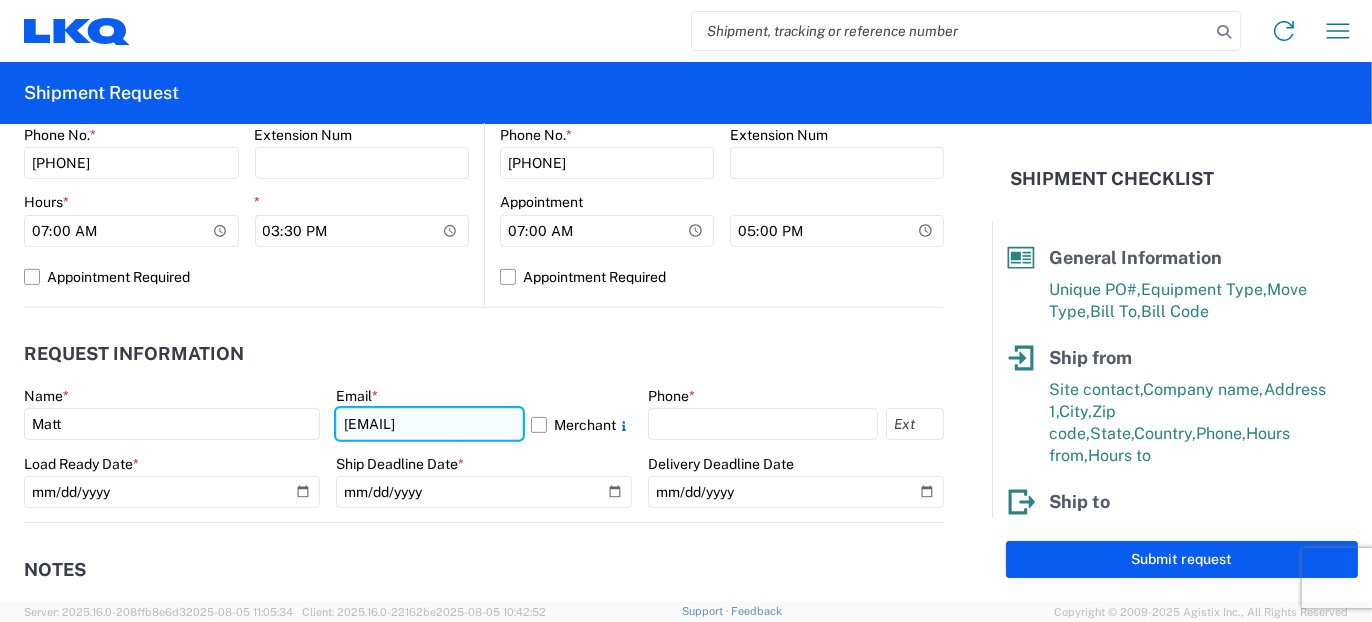 scroll, scrollTop: 0, scrollLeft: 55, axis: horizontal 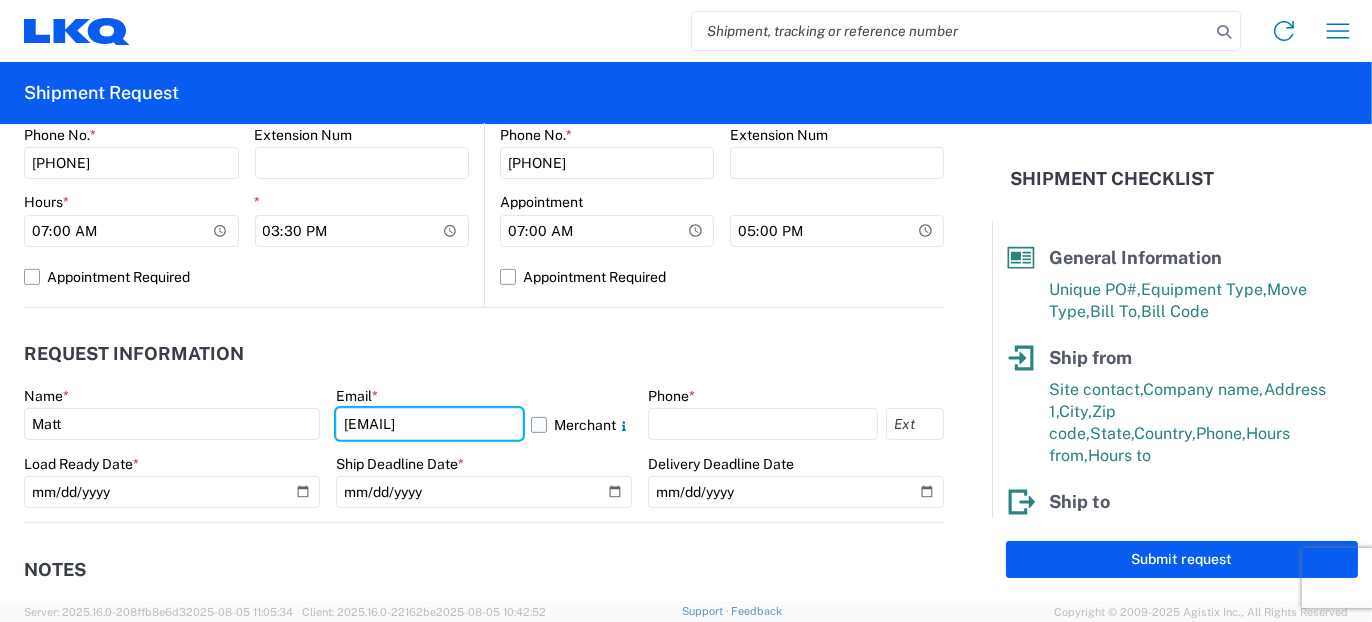 type on "[EMAIL]" 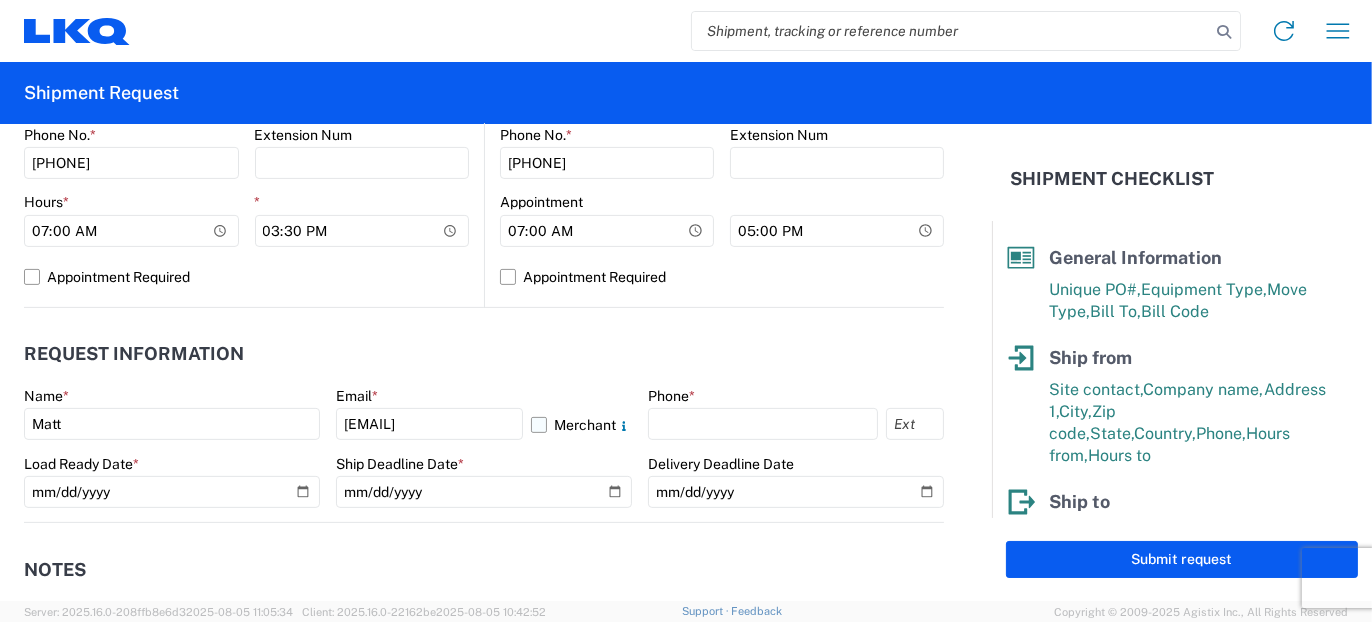 click on "Merchant" 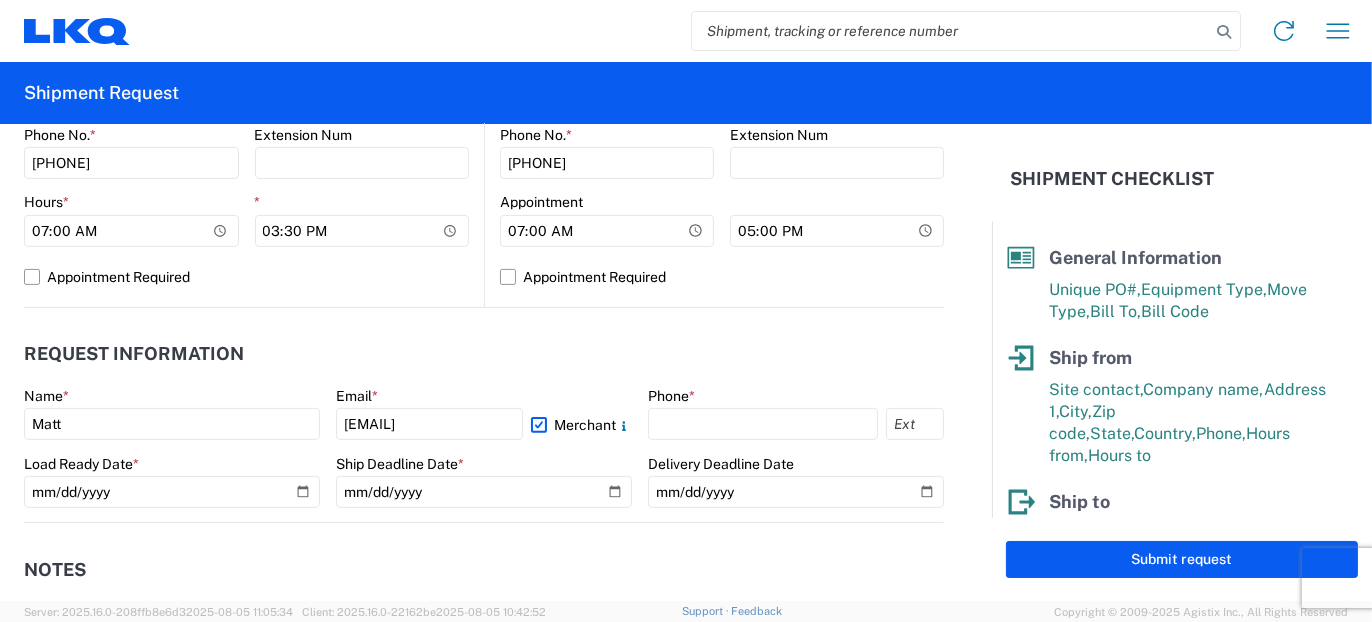 scroll, scrollTop: 0, scrollLeft: 0, axis: both 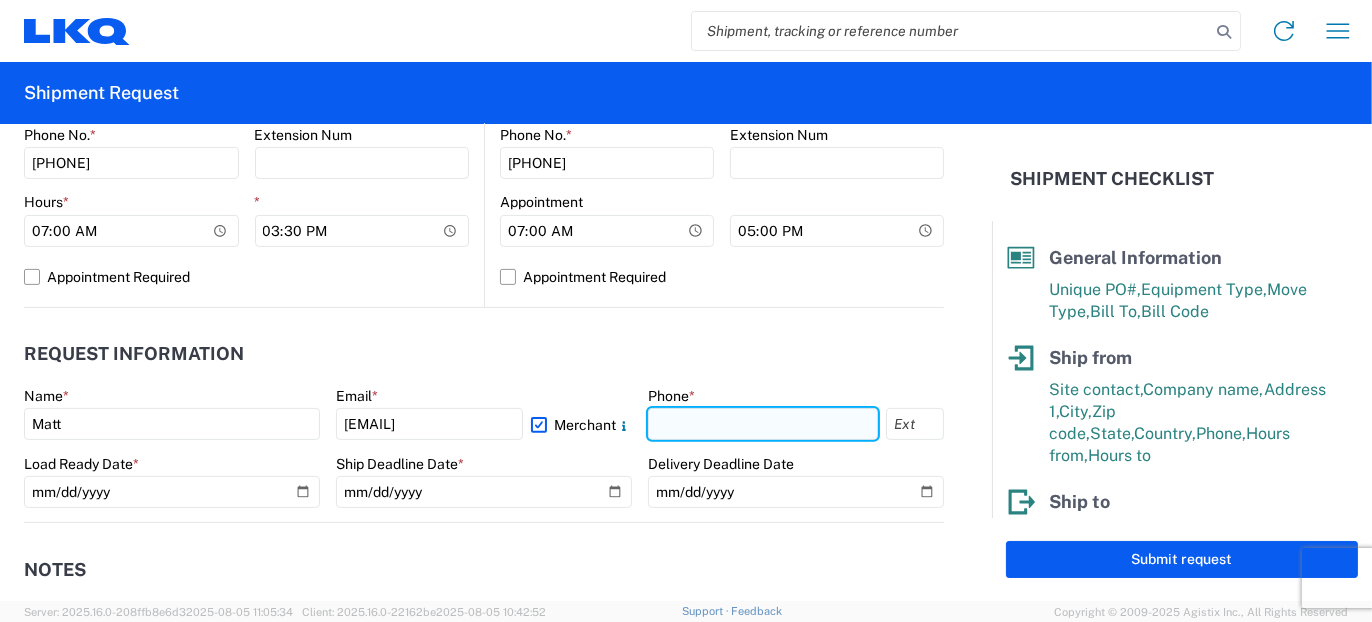 click 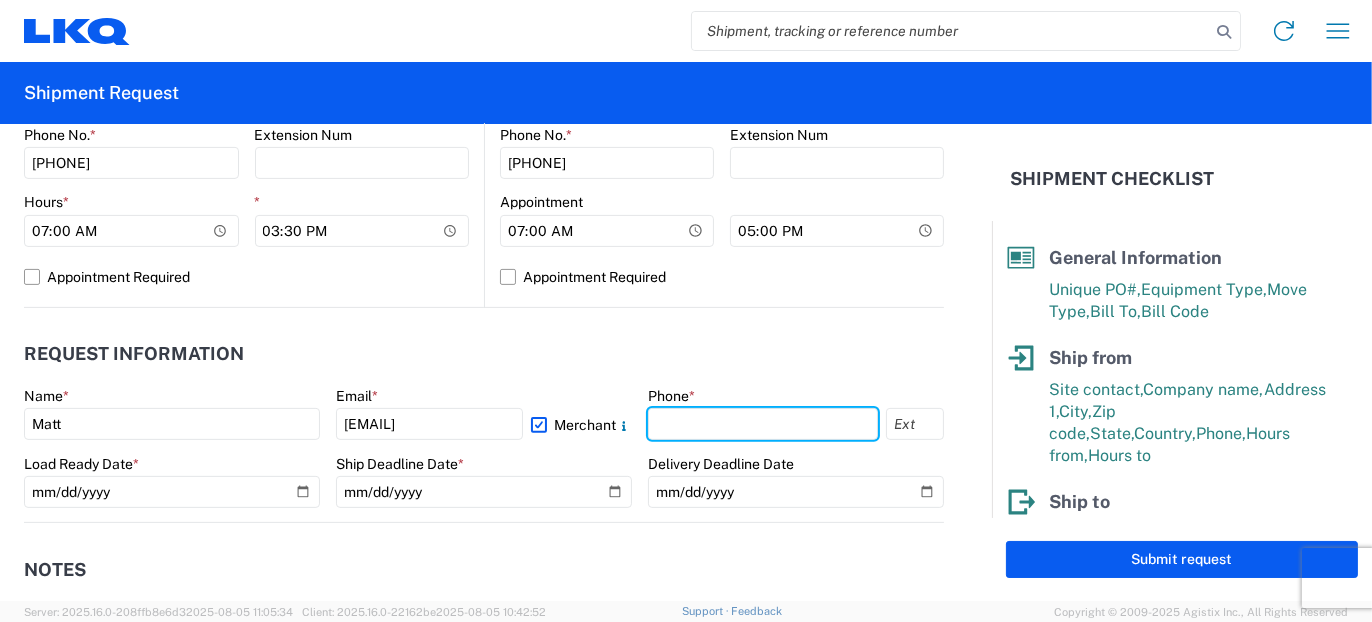 type on "[PHONE]" 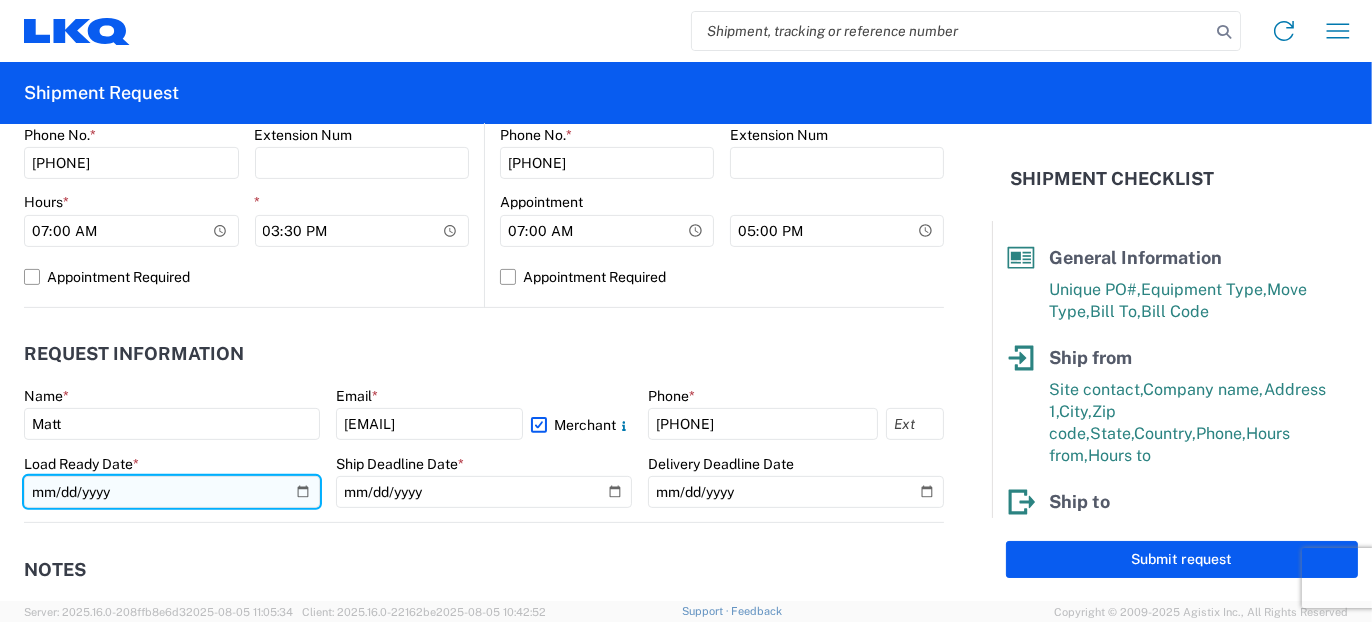 click 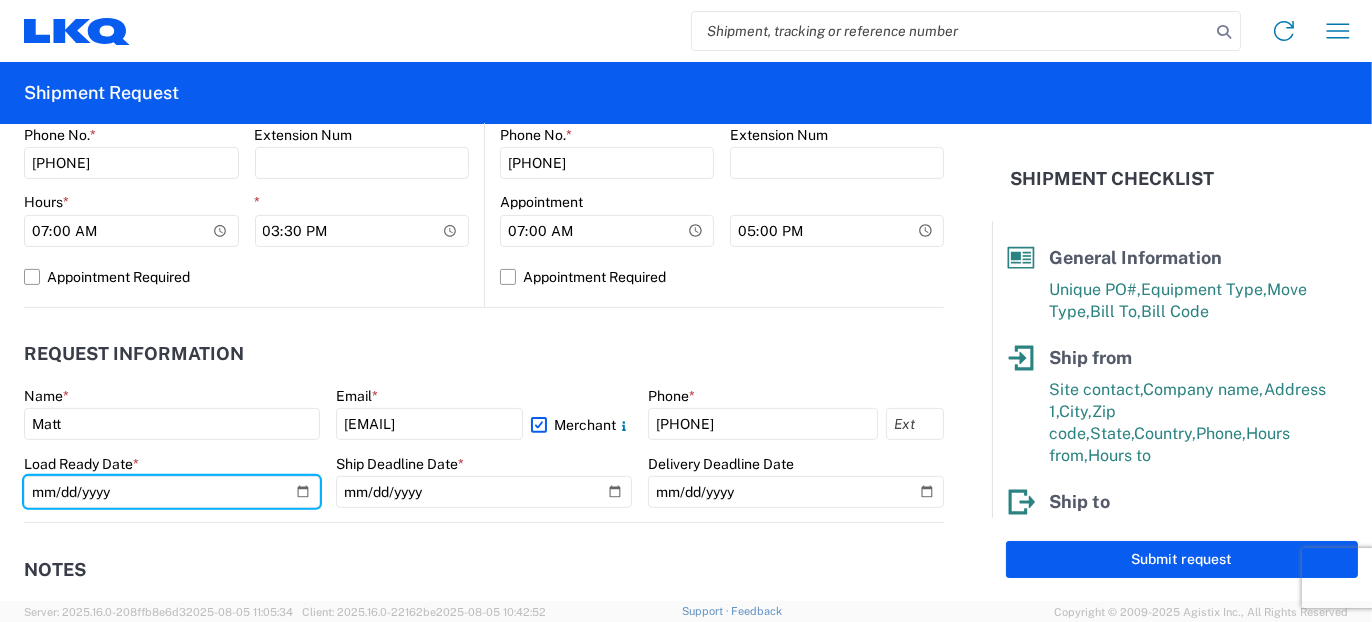 type on "[DATE]" 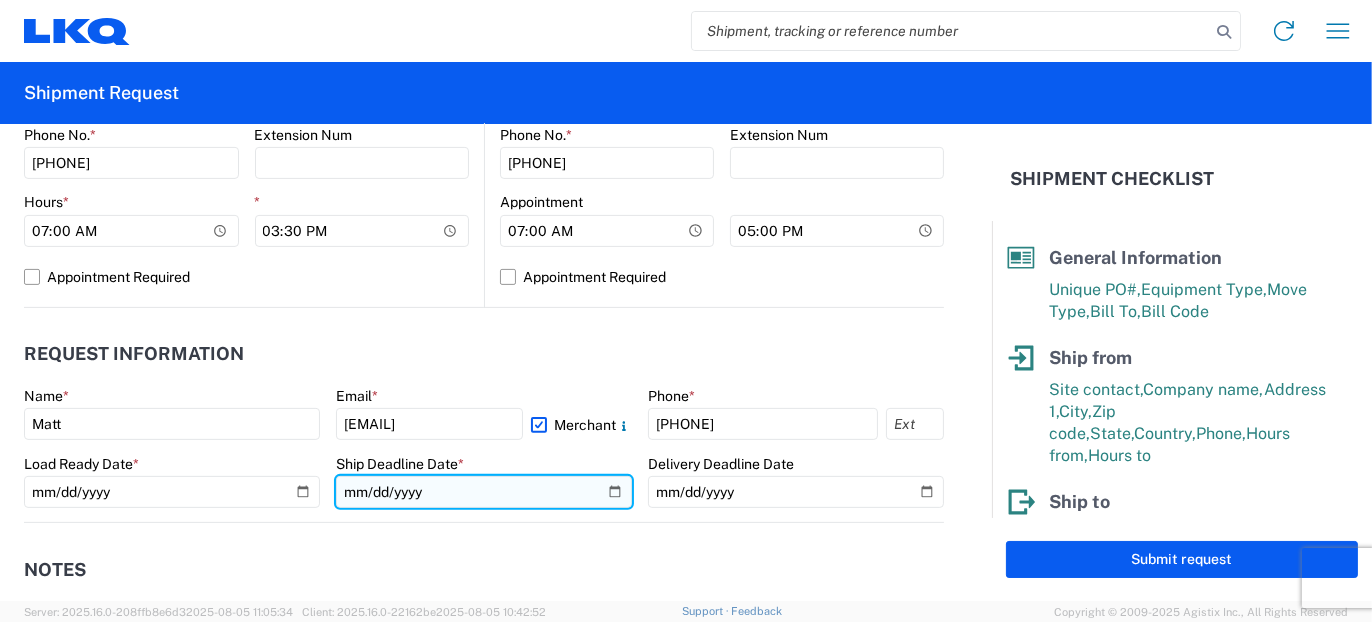 click 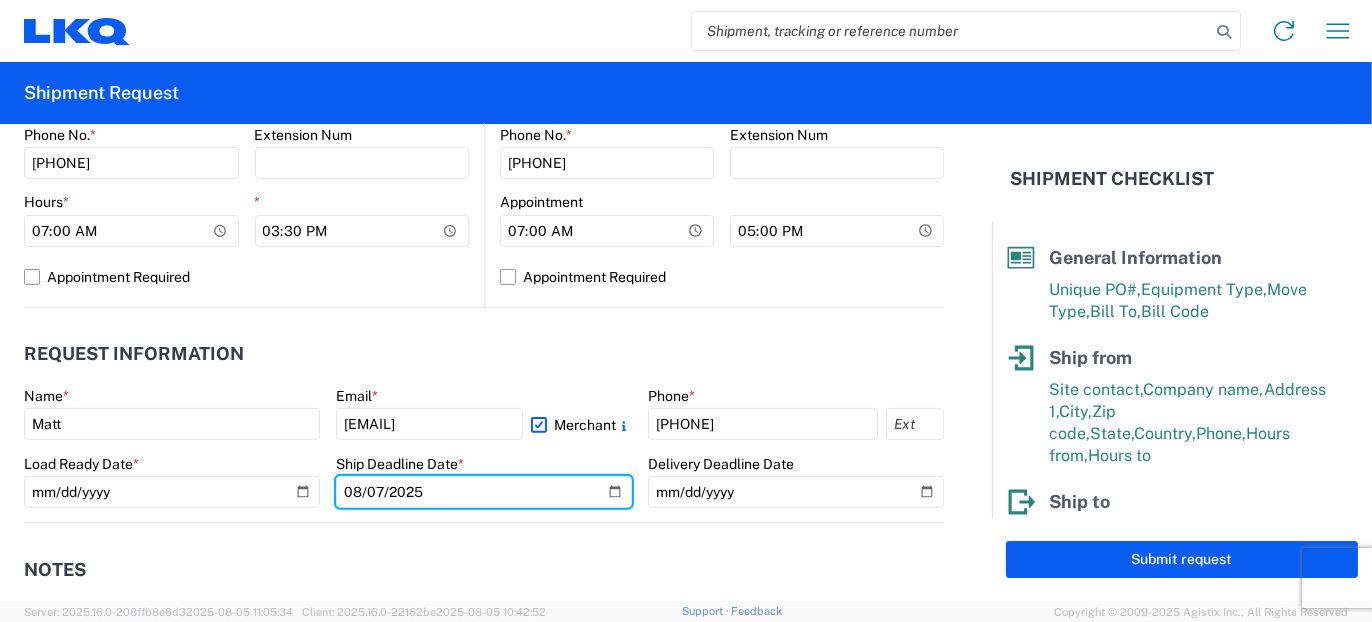 type on "2025-08-07" 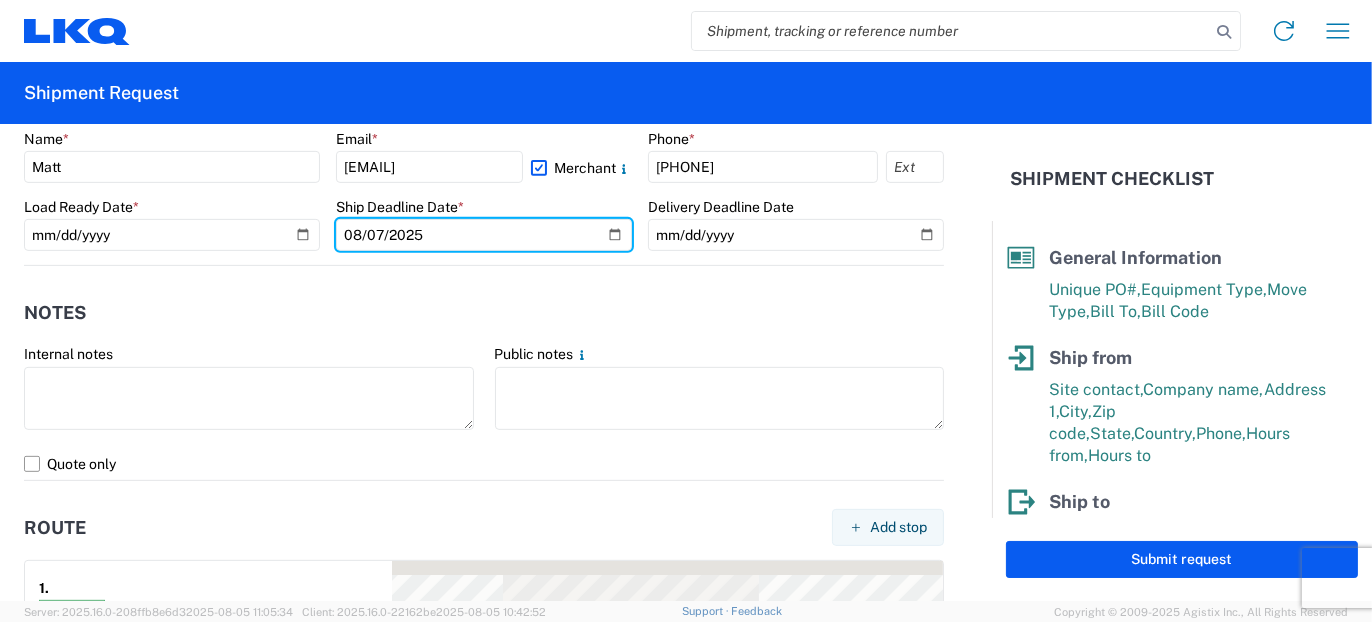 scroll, scrollTop: 1200, scrollLeft: 0, axis: vertical 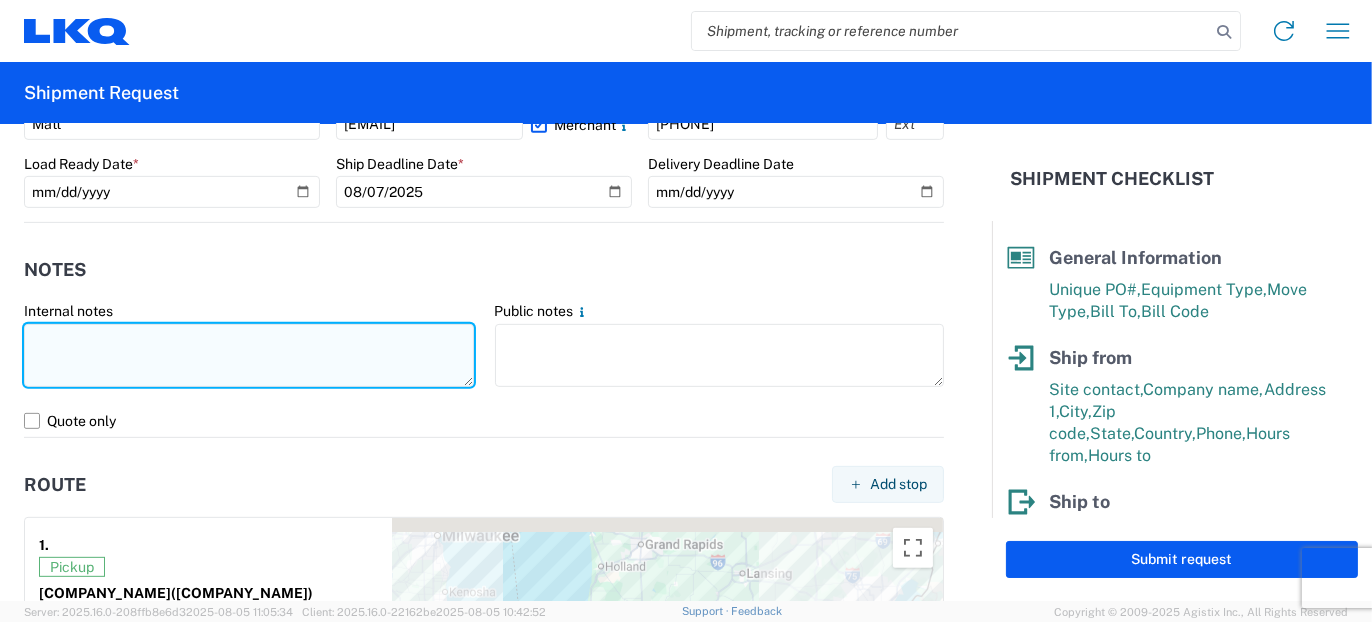 click 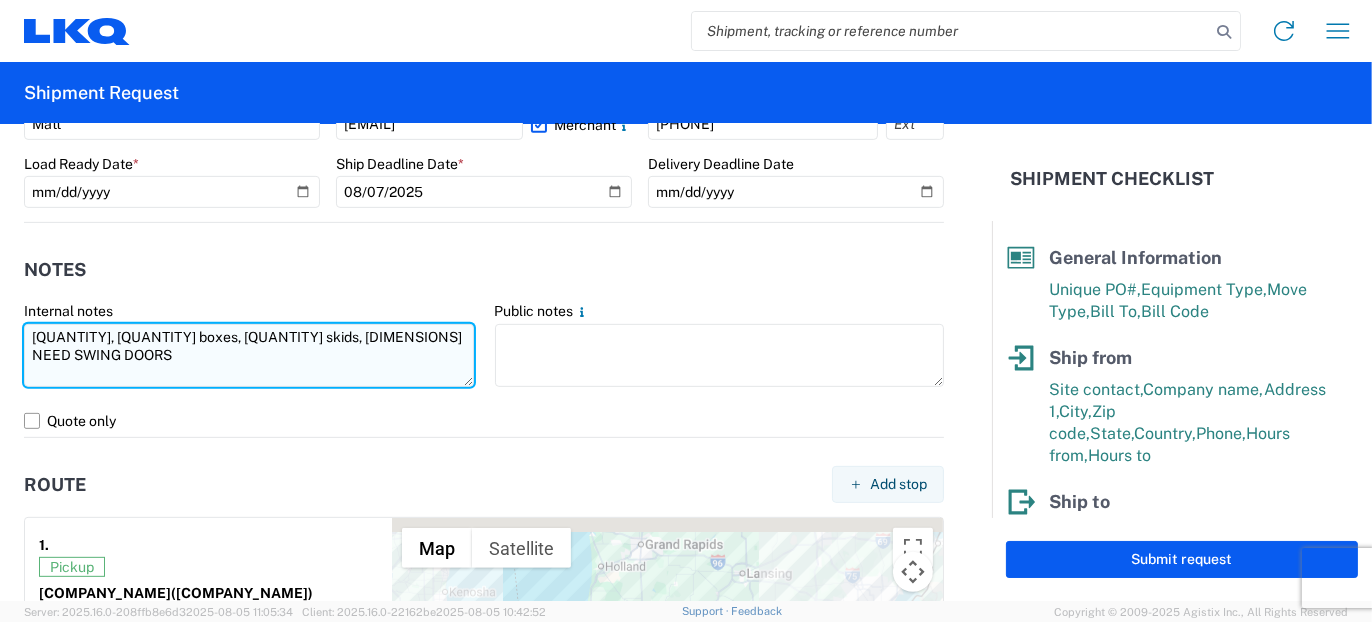 type on "[QUANTITY], [QUANTITY] boxes, [QUANTITY] skids, [DIMENSIONS] NEED SWING DOORS" 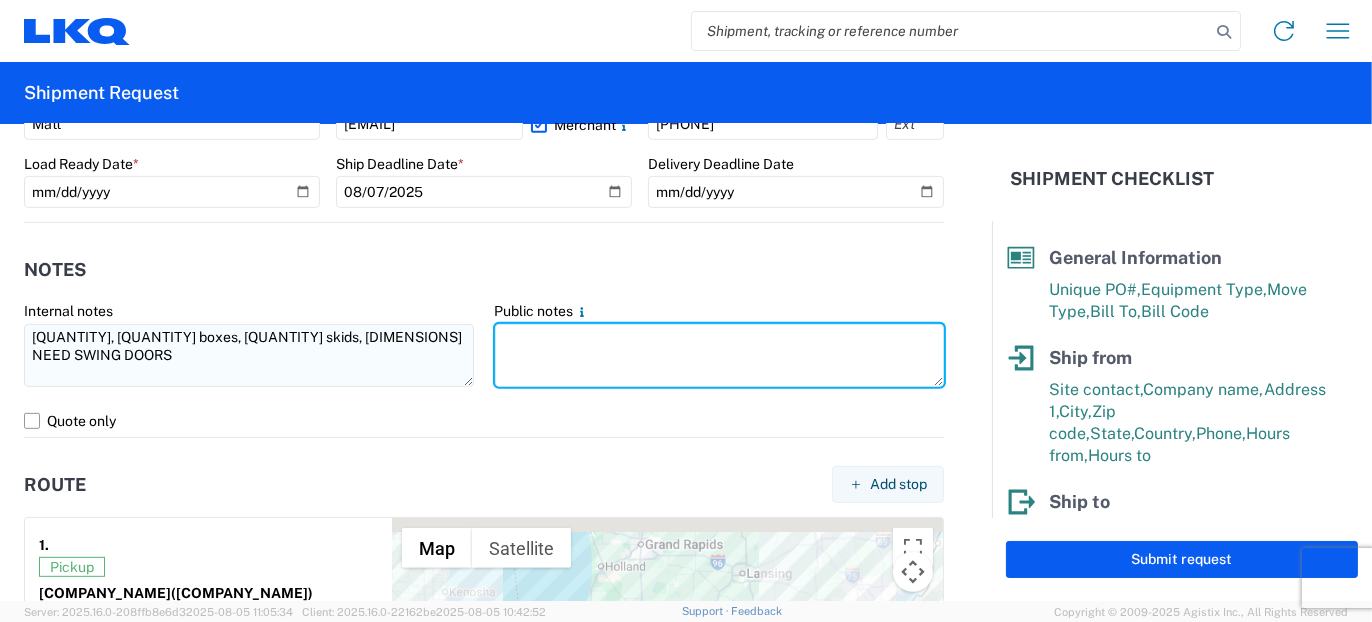 paste on "[QUANTITY], [QUANTITY] boxes, [QUANTITY] skids, [DIMENSIONS] NEED SWING DOORS" 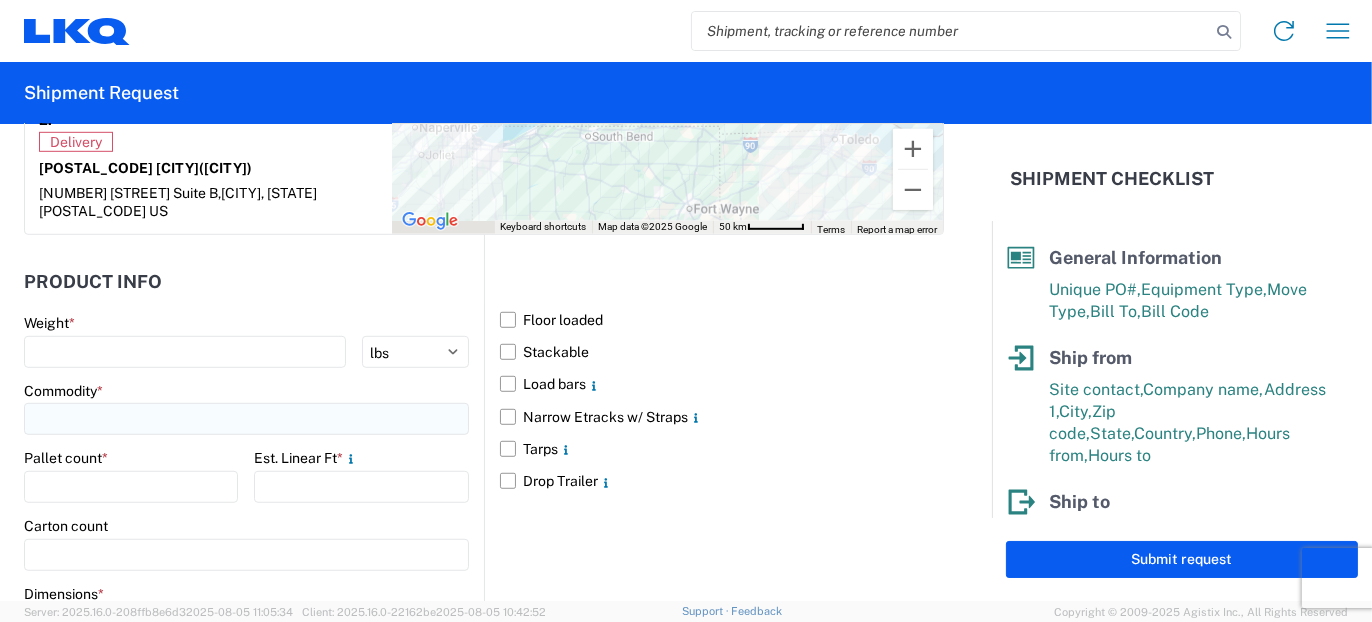 scroll, scrollTop: 1800, scrollLeft: 0, axis: vertical 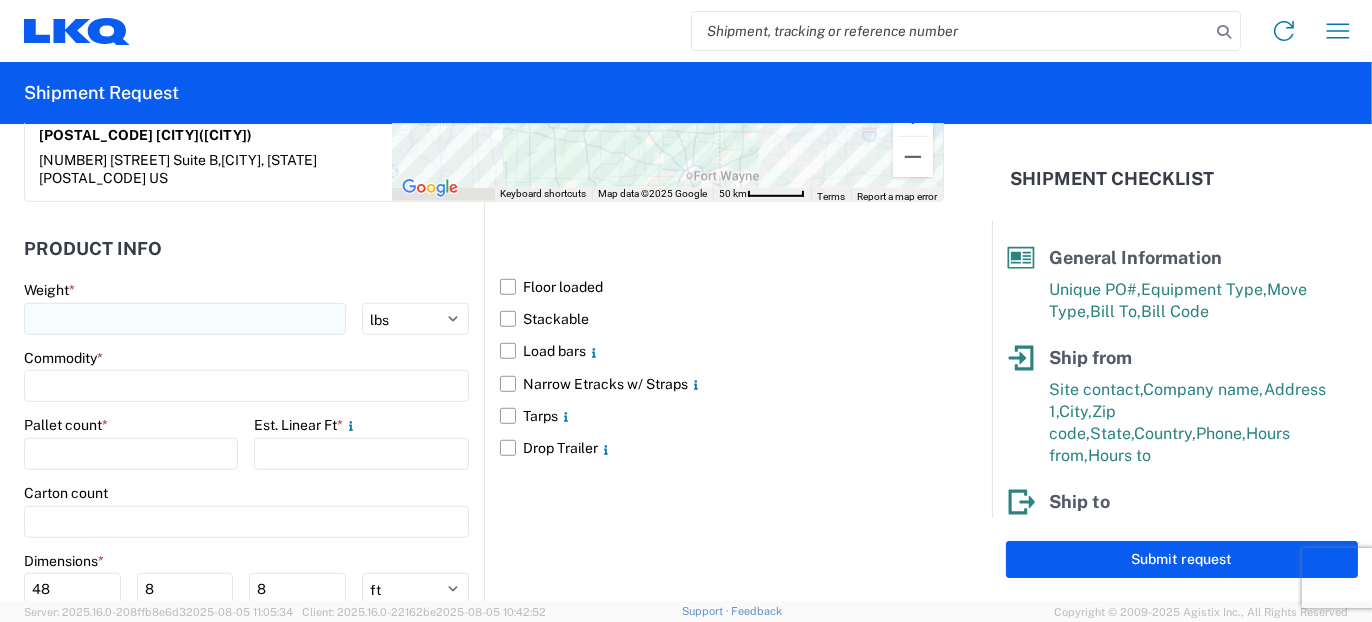 type on "[QUANTITY], [QUANTITY] boxes, [QUANTITY] skids, [DIMENSIONS] NEED SWING DOORS" 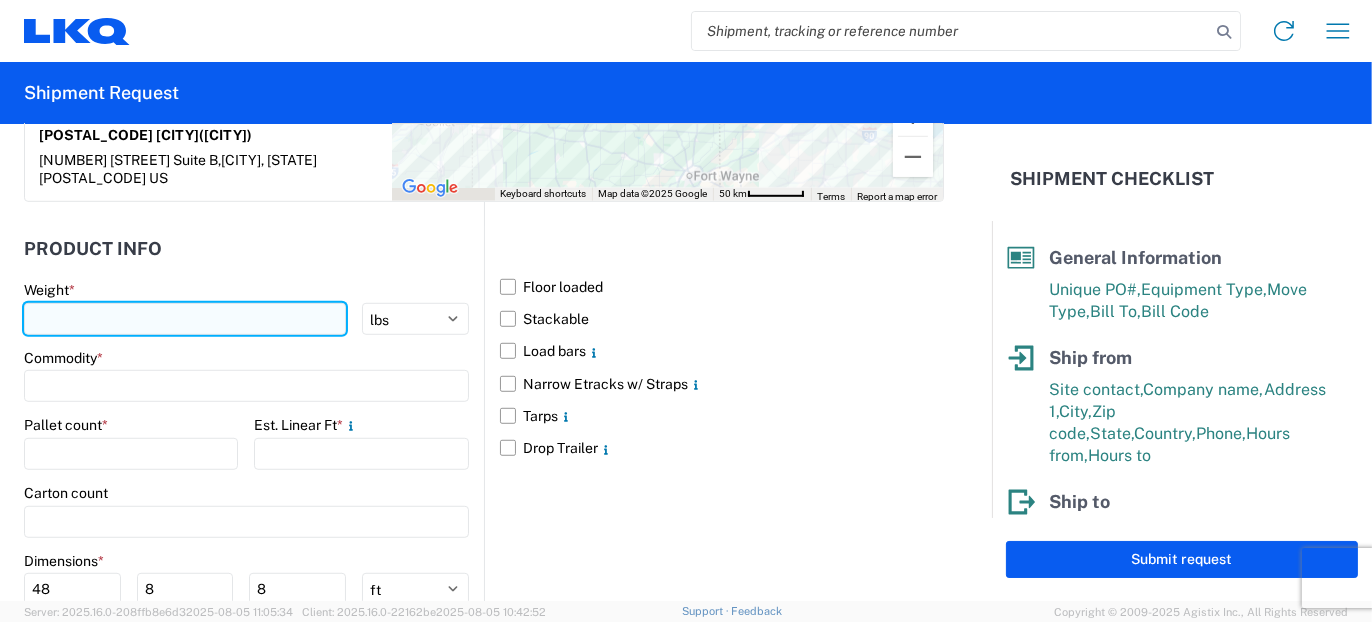 click 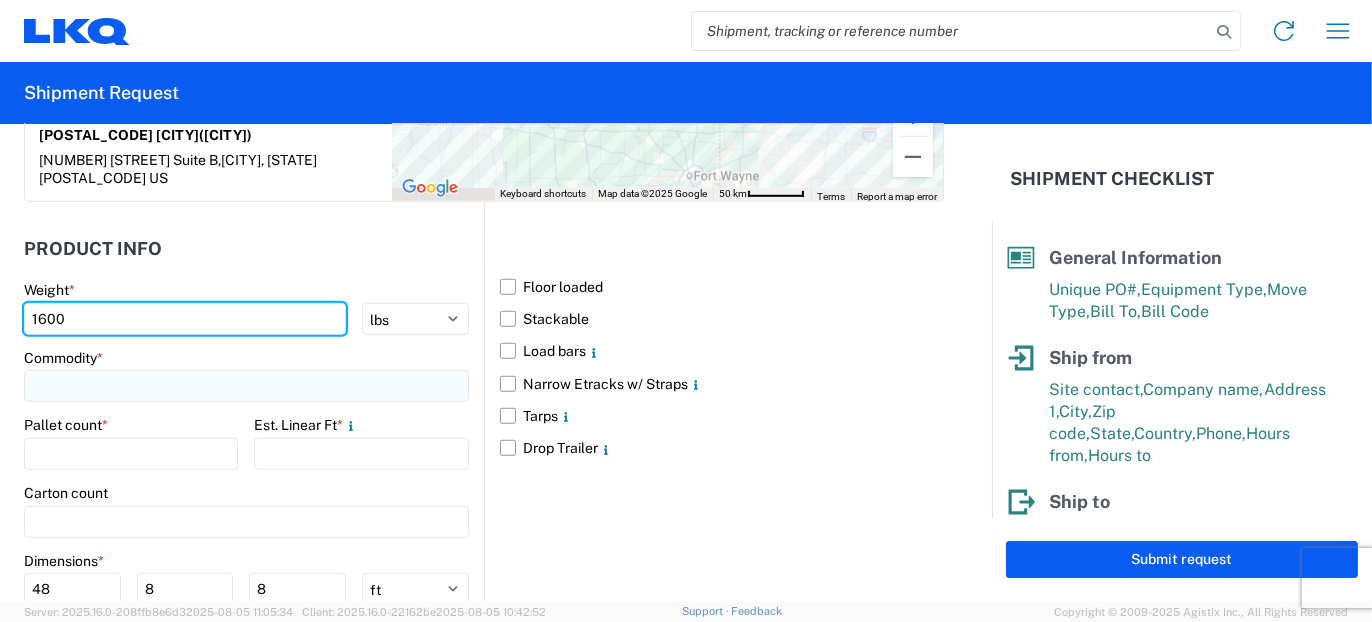 type on "1600" 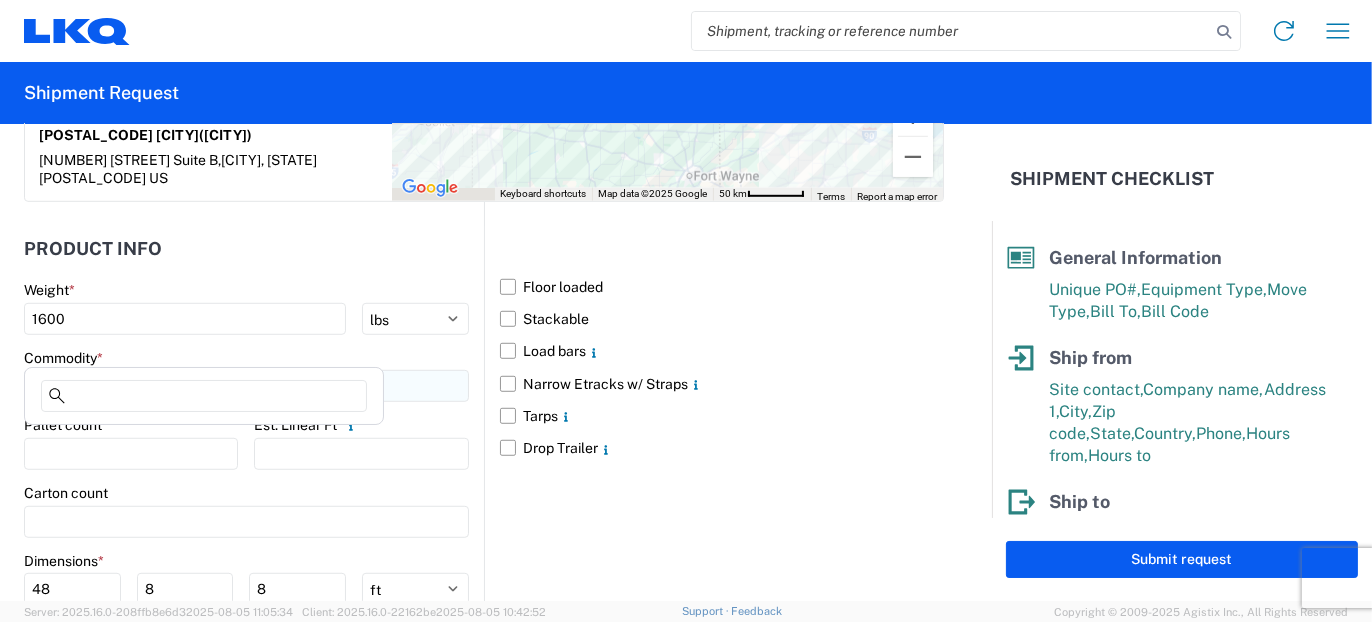 click 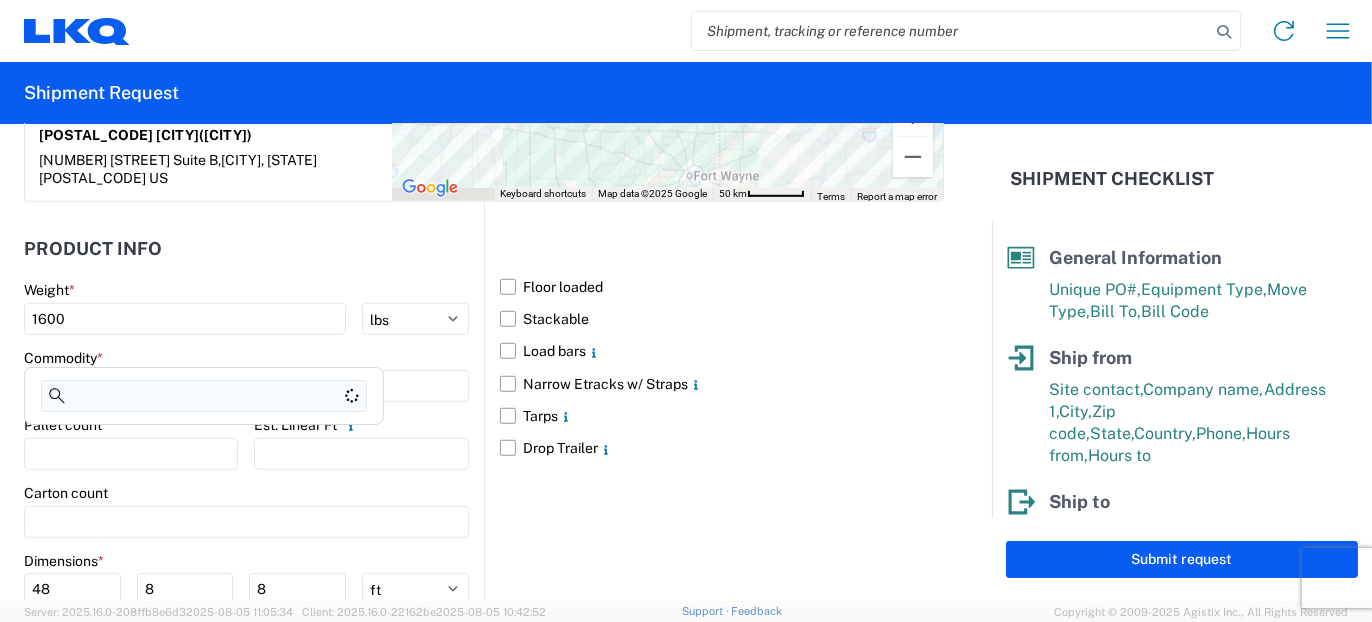 click 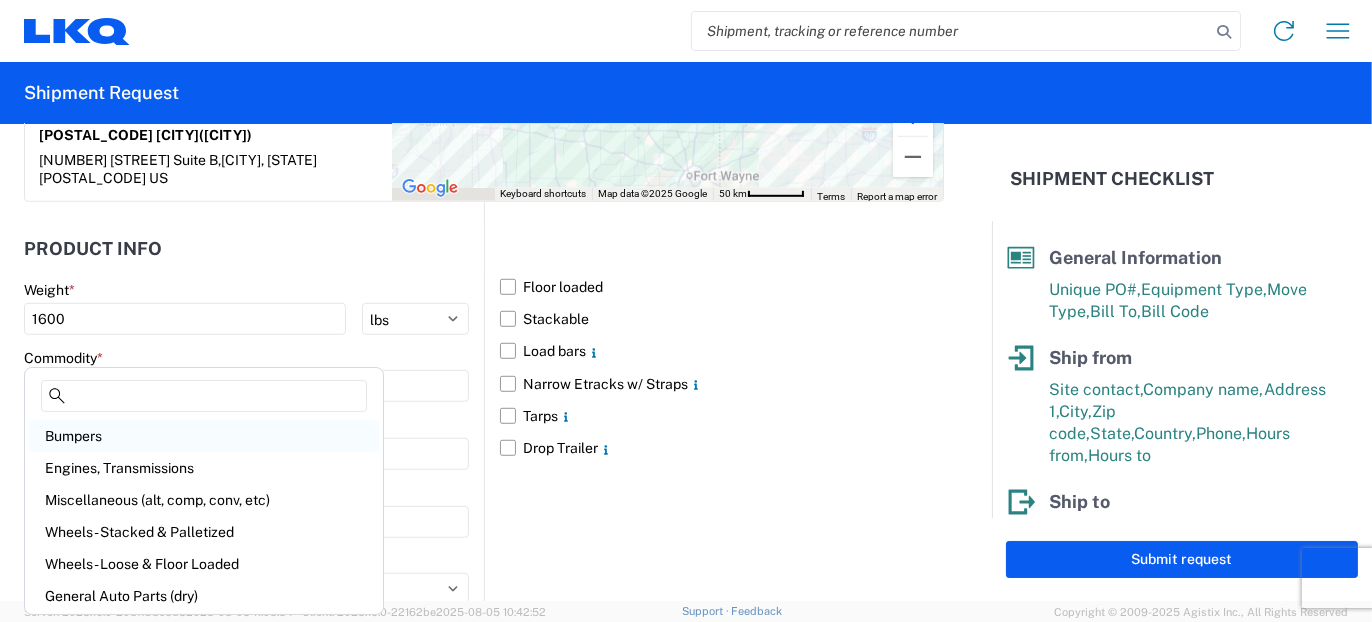 click on "Bumpers" 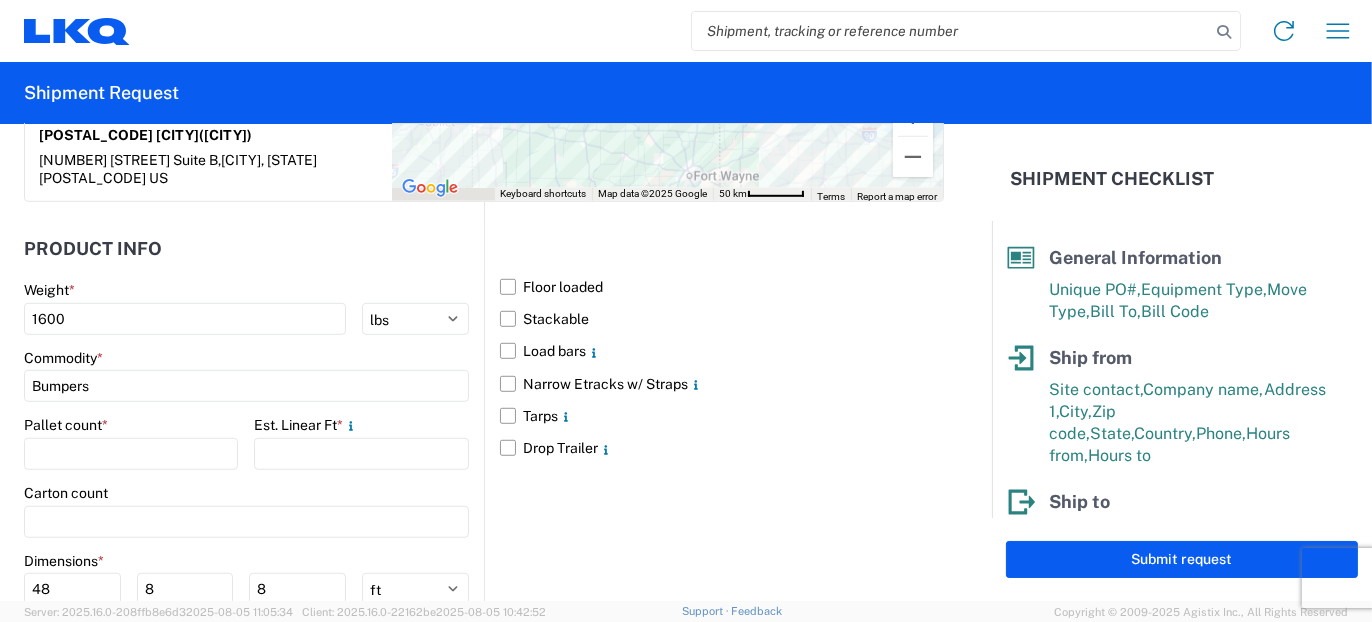 click on "Pallet count  *" 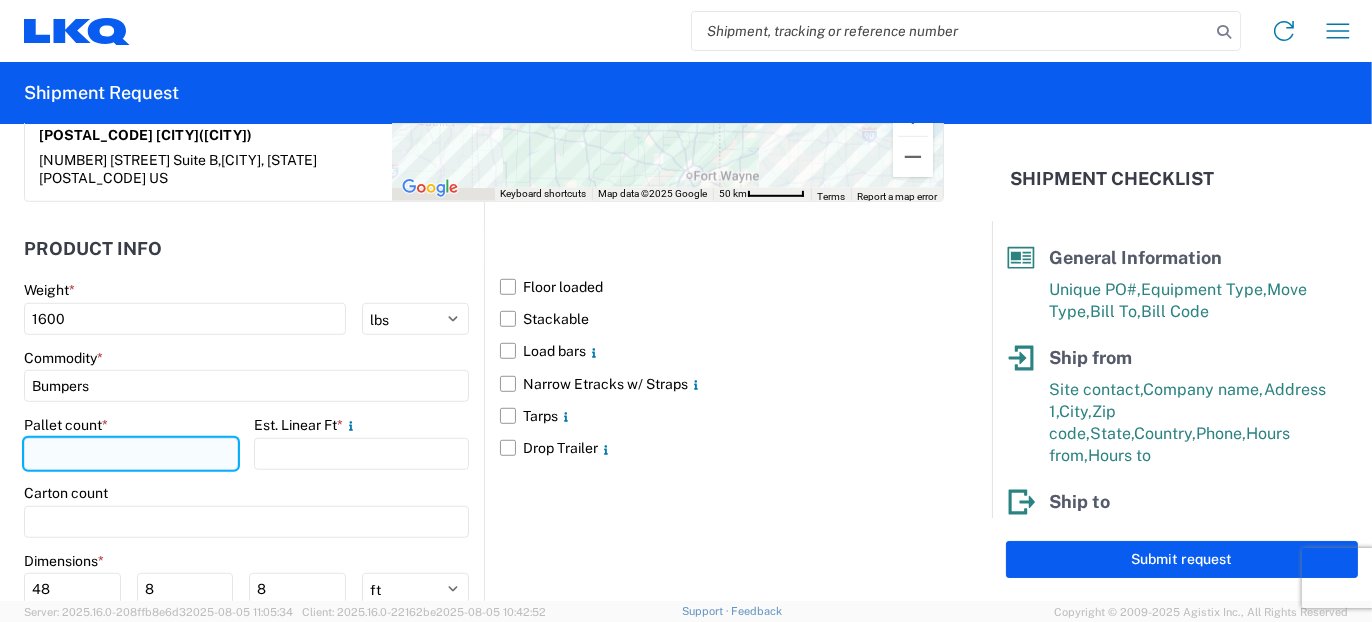 click 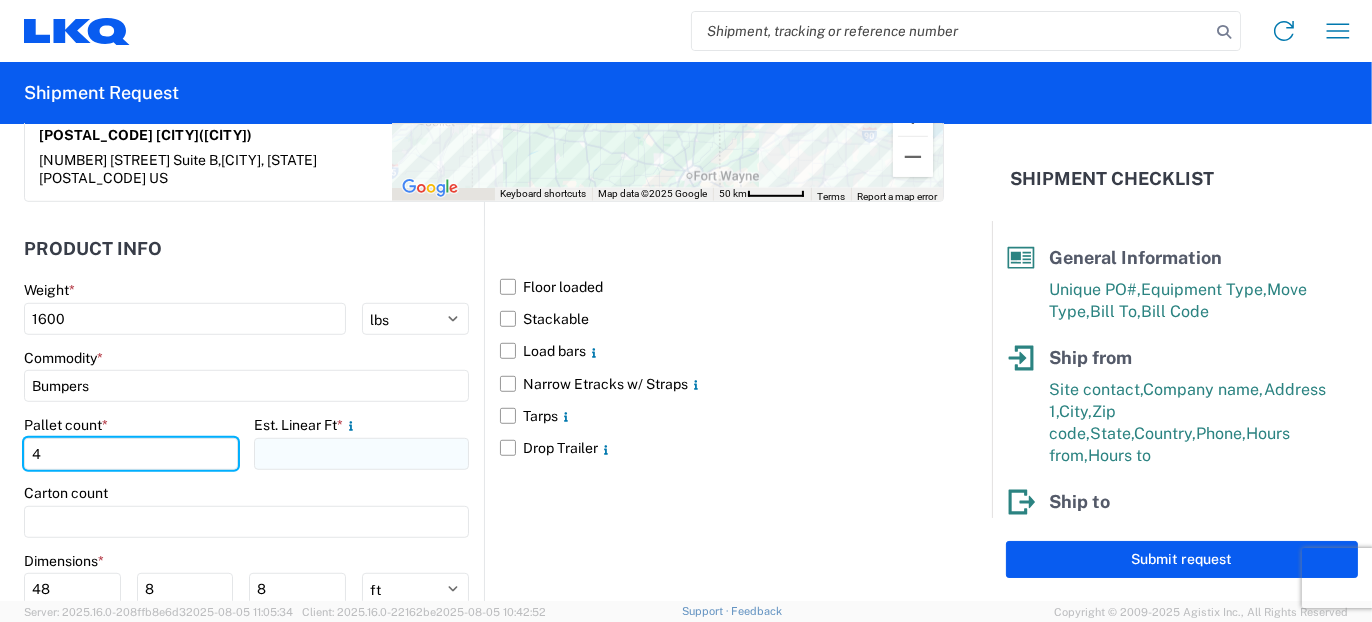 type on "4" 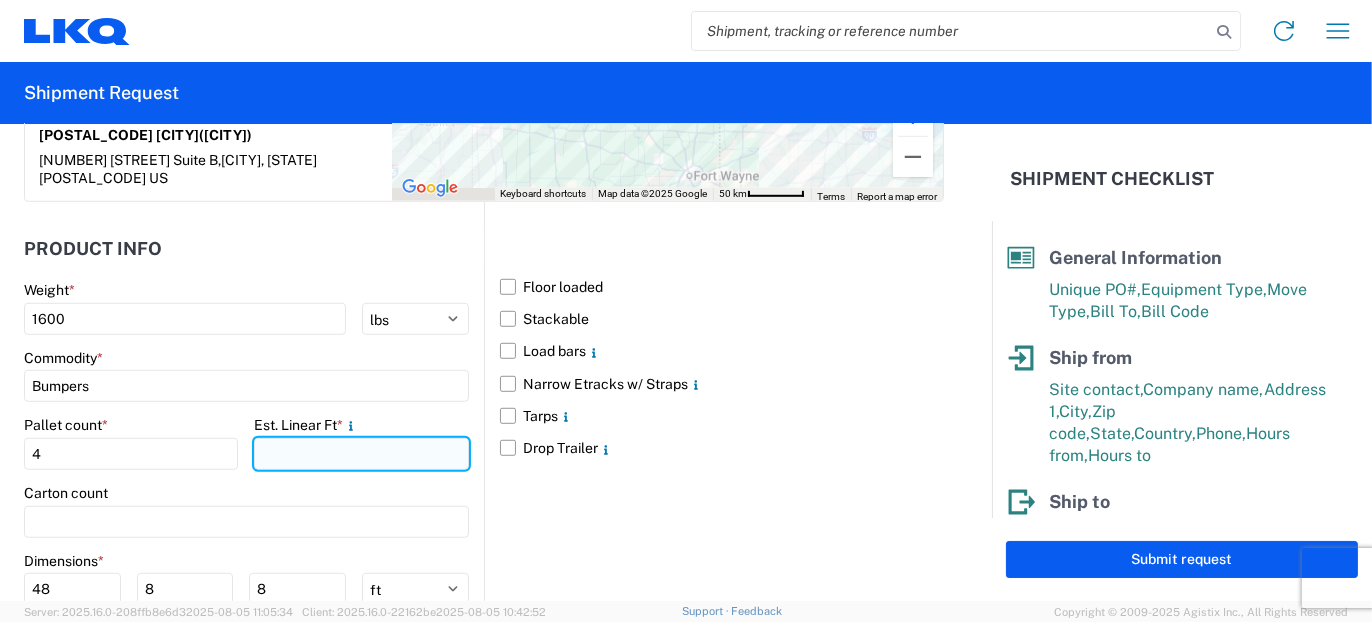 click 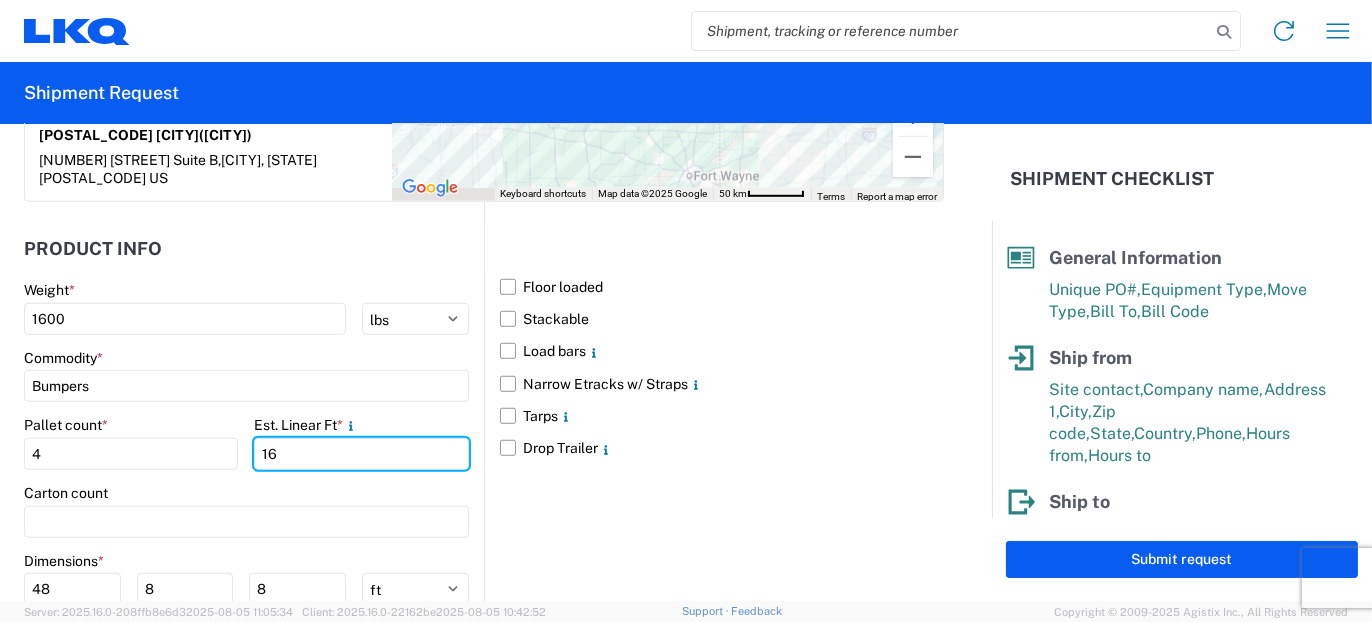 type on "1" 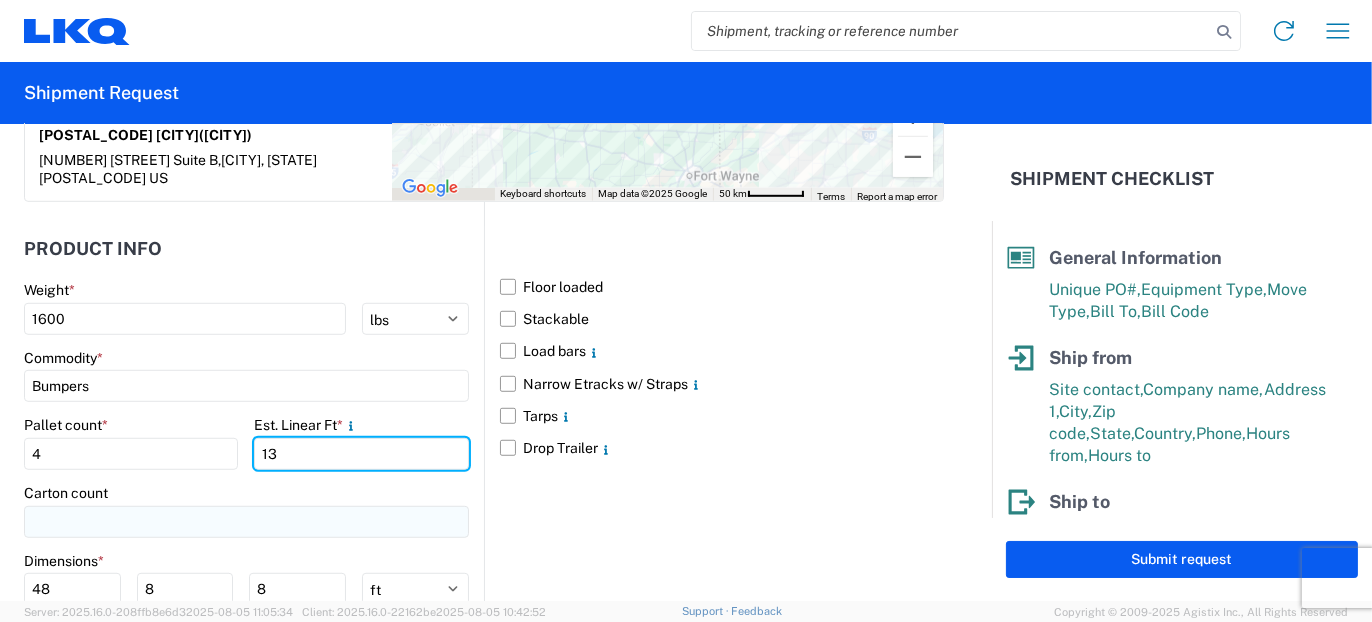 type on "13" 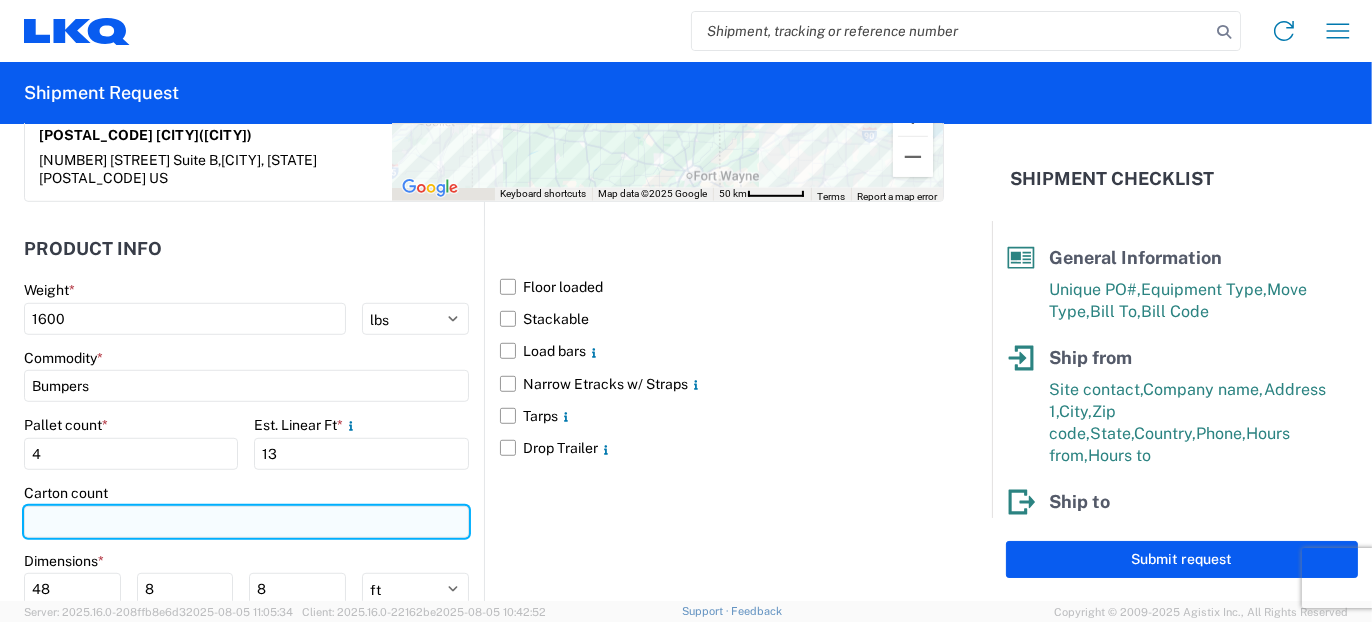 click 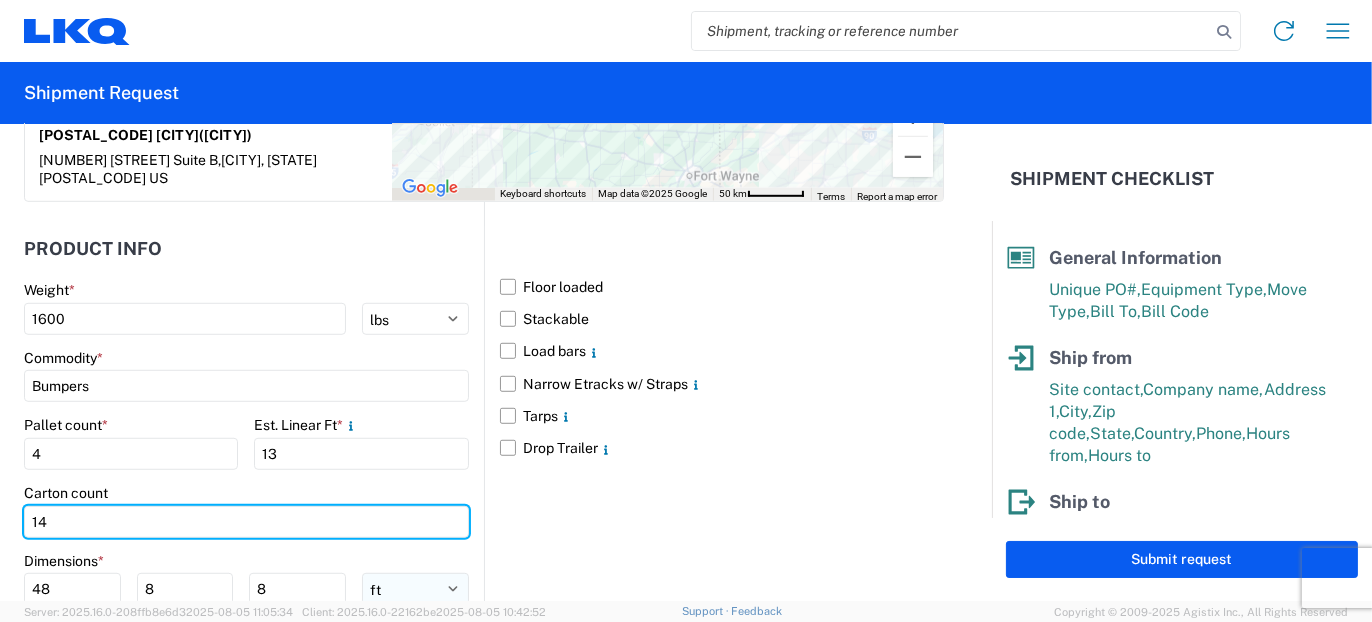 type on "14" 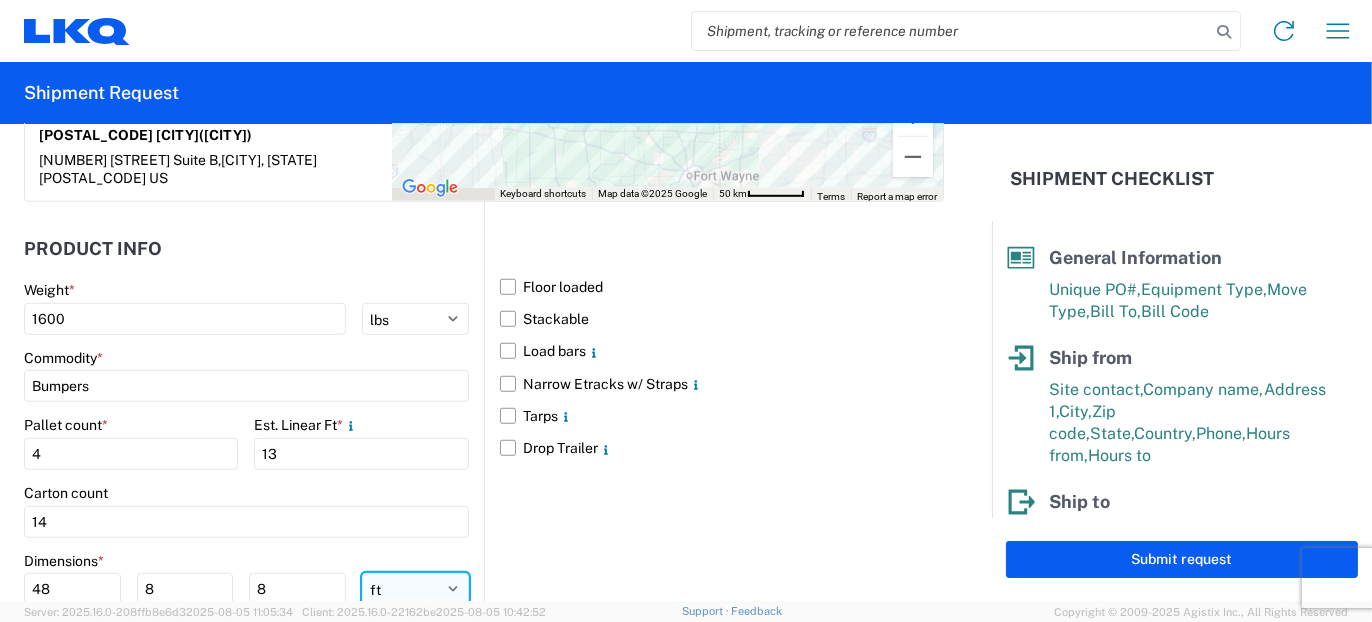 click on "ft in cm" 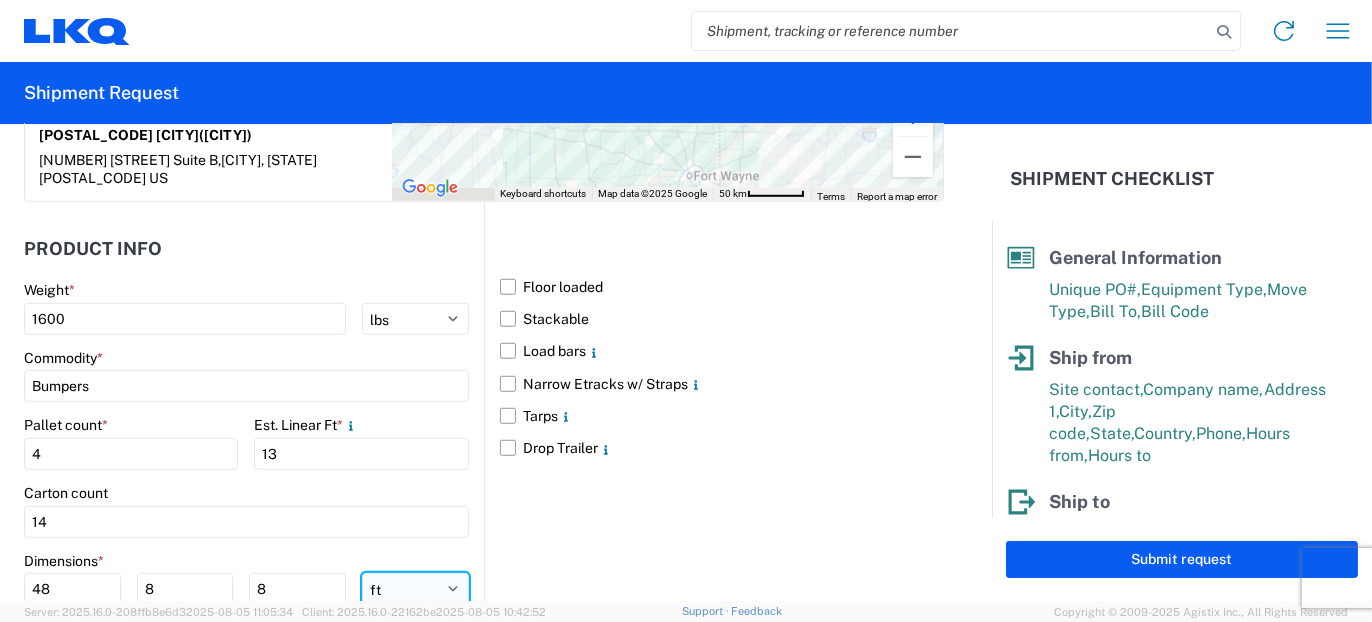 select on "IN" 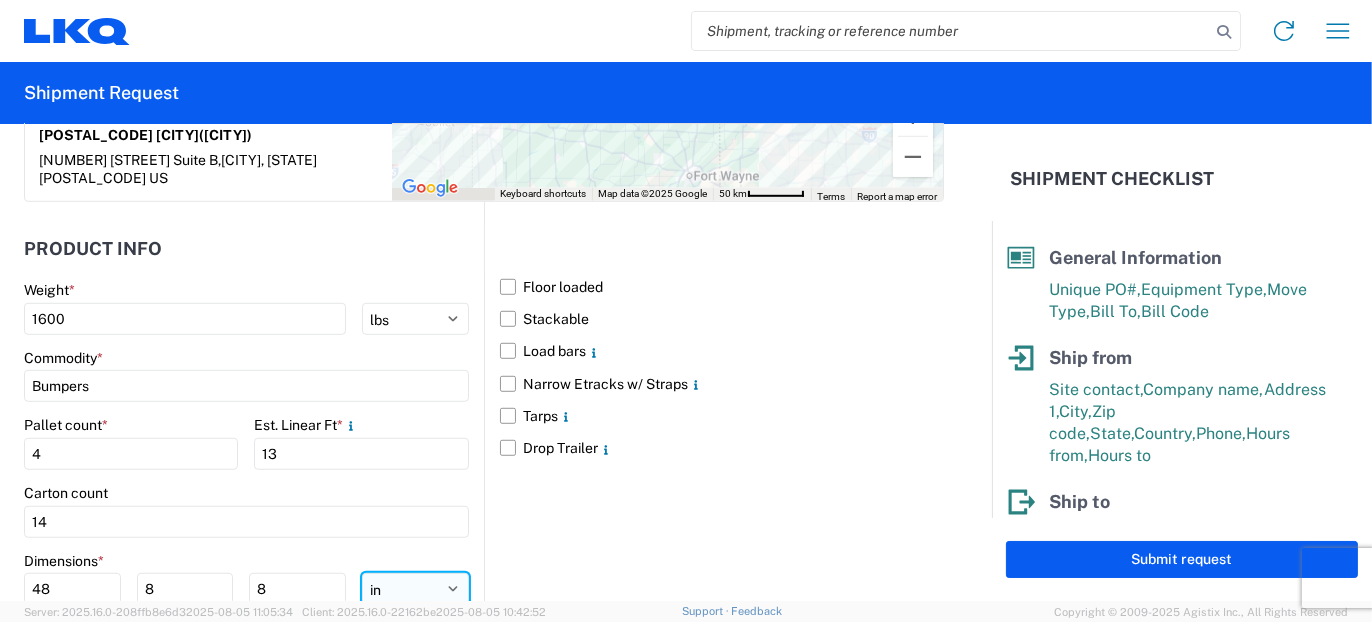 click on "ft in cm" 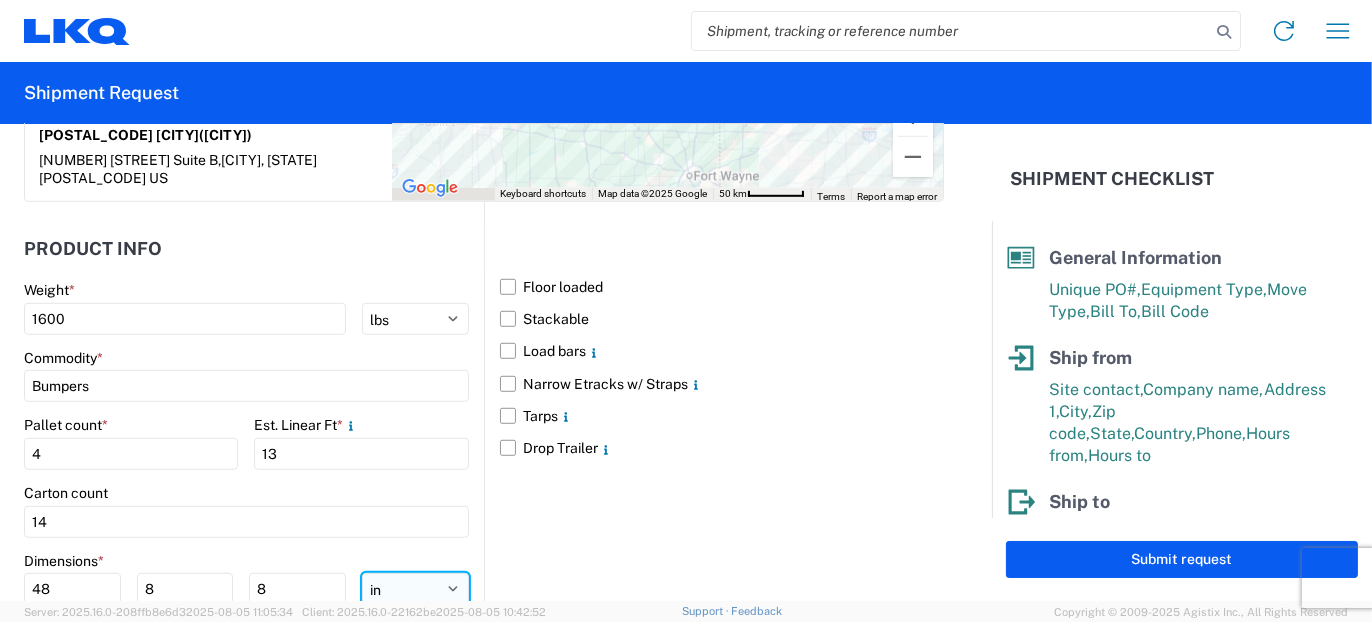 type on "576" 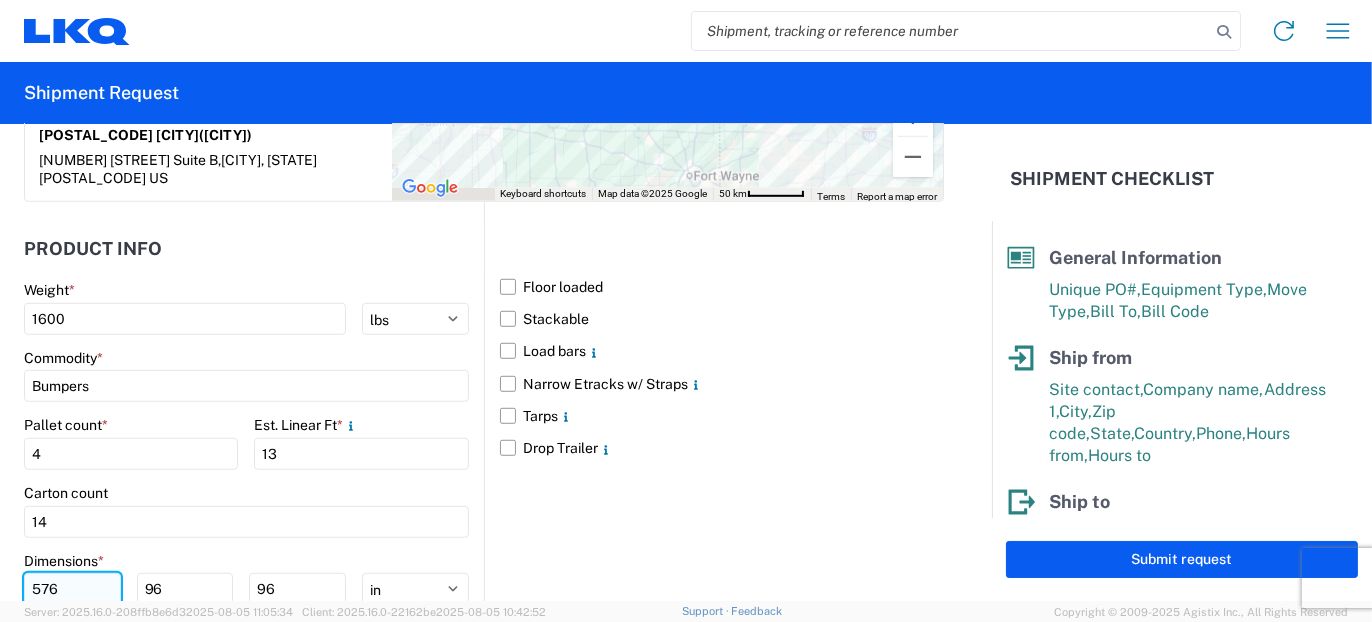click on "576" 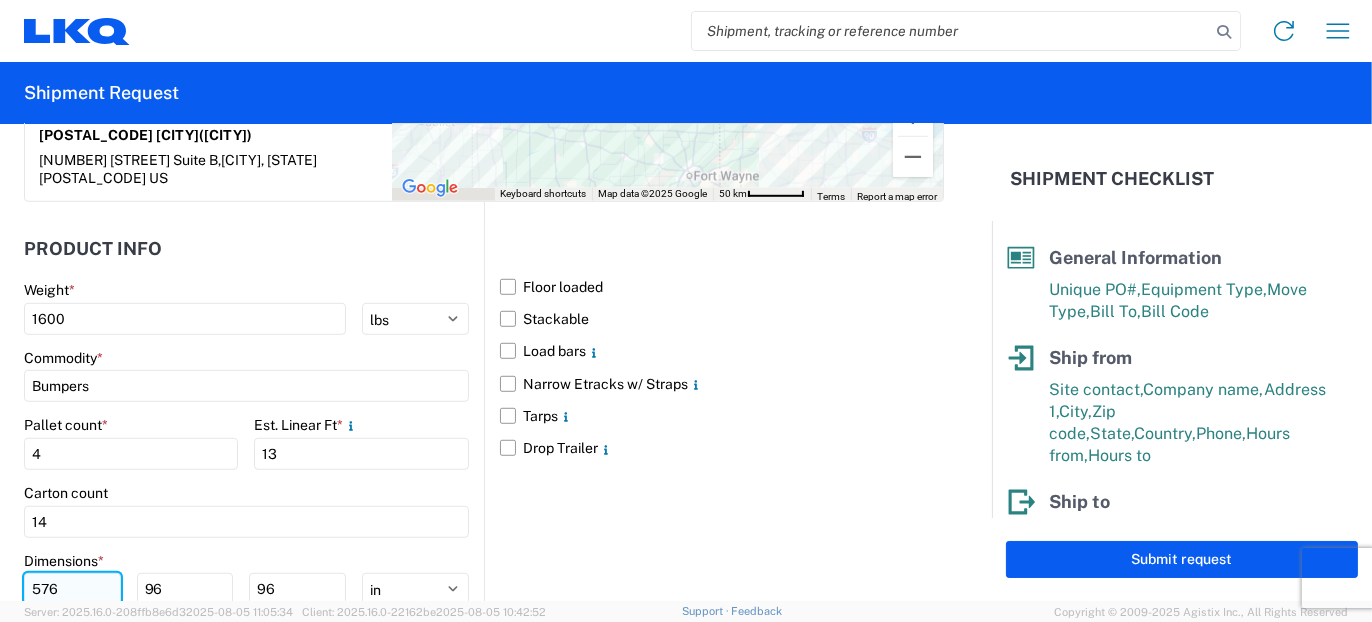 click on "576" 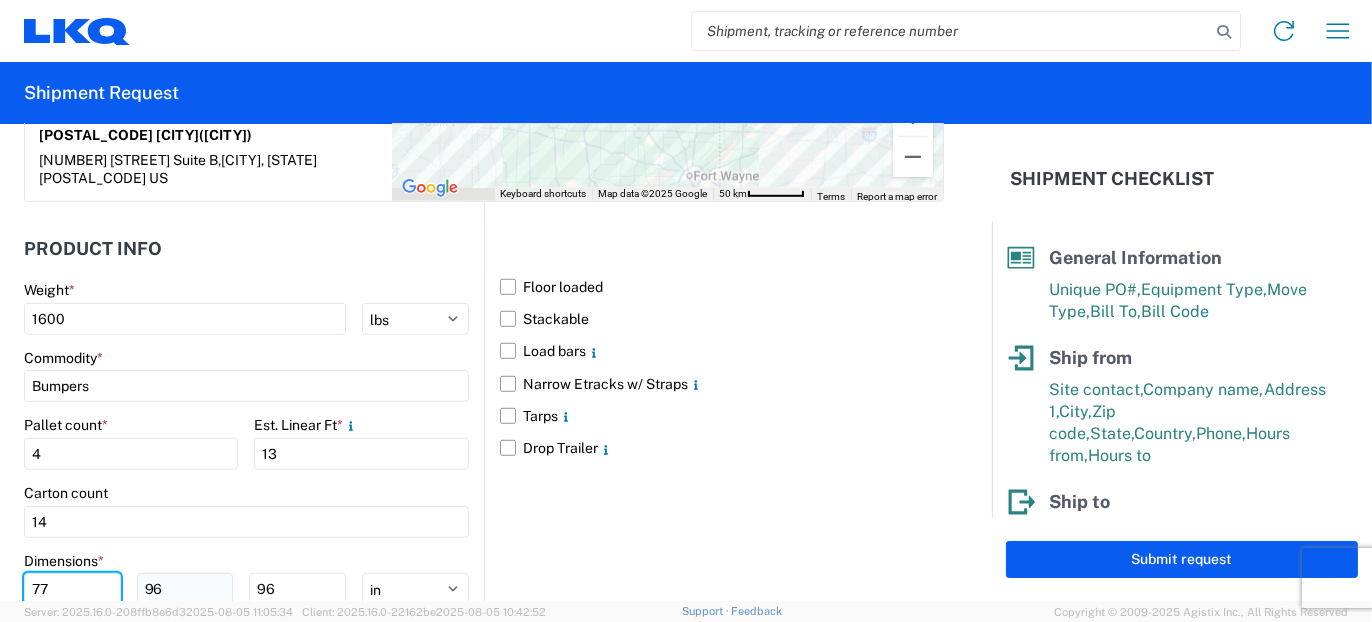 type on "77" 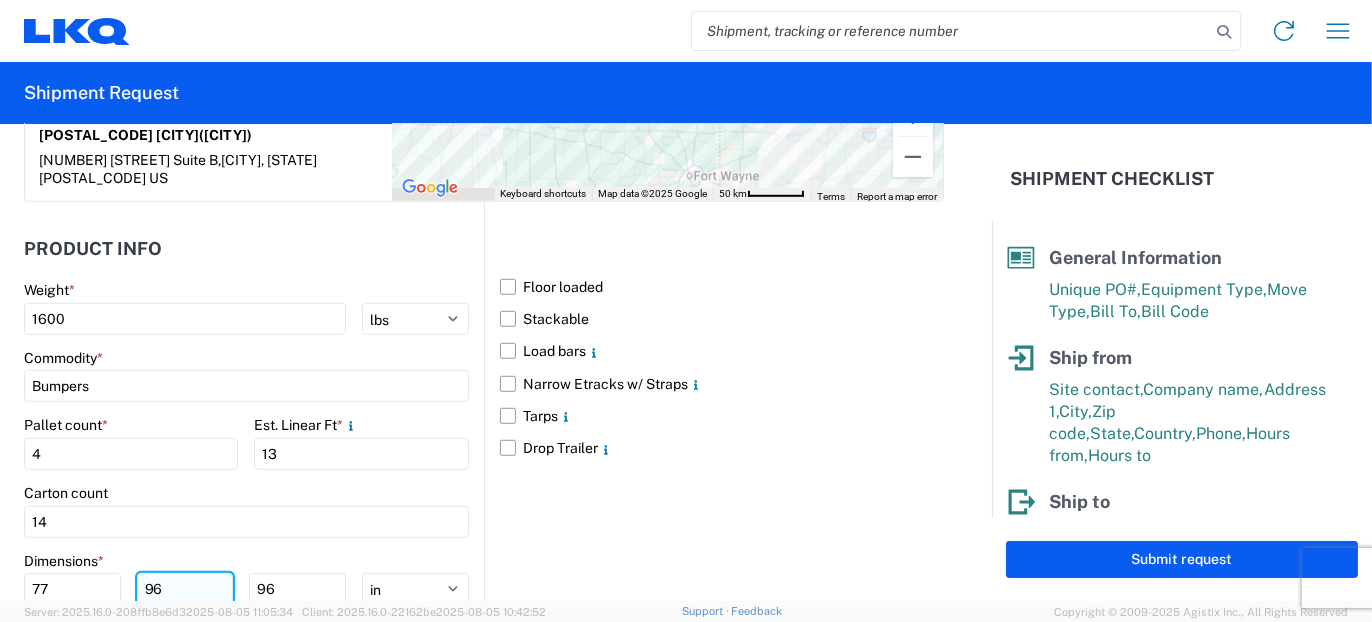 click on "96" 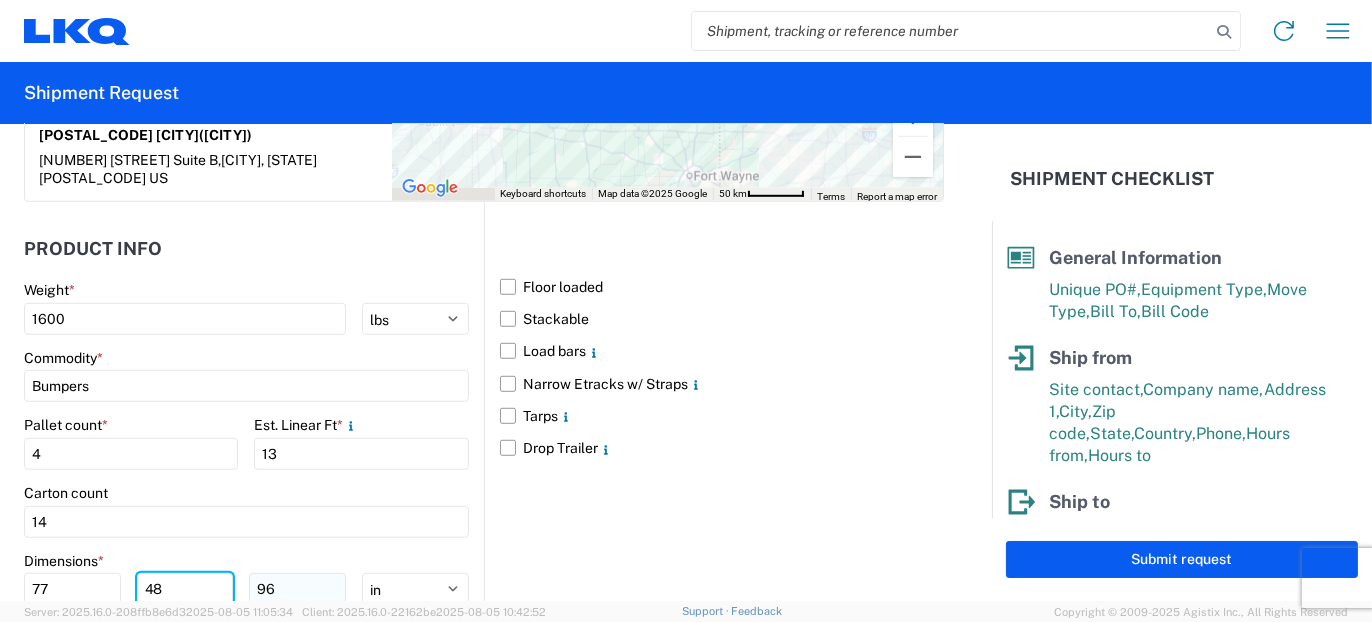 type on "48" 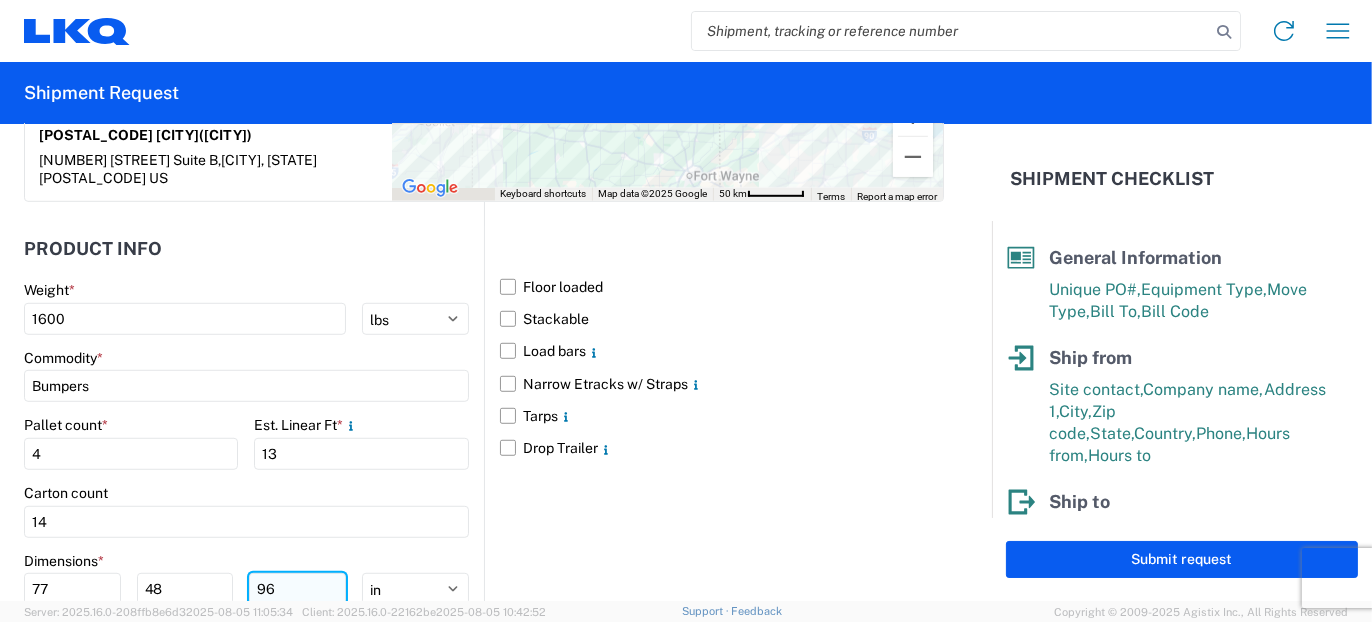 click on "96" 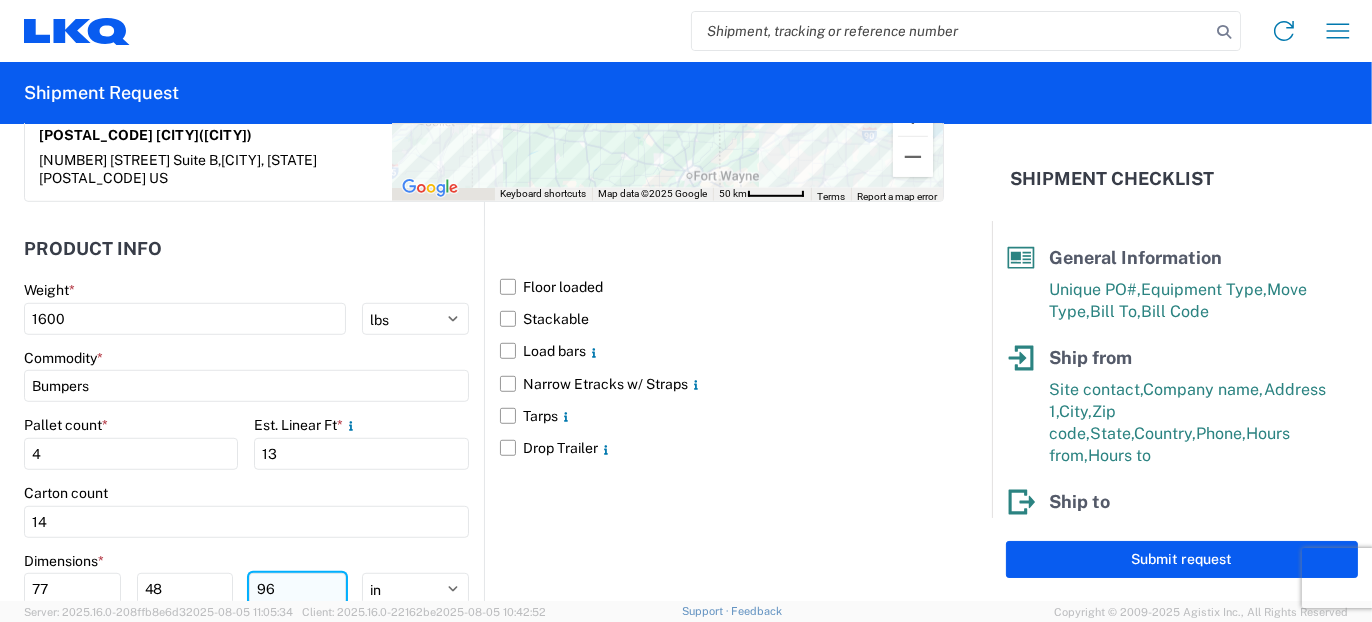 click on "96" 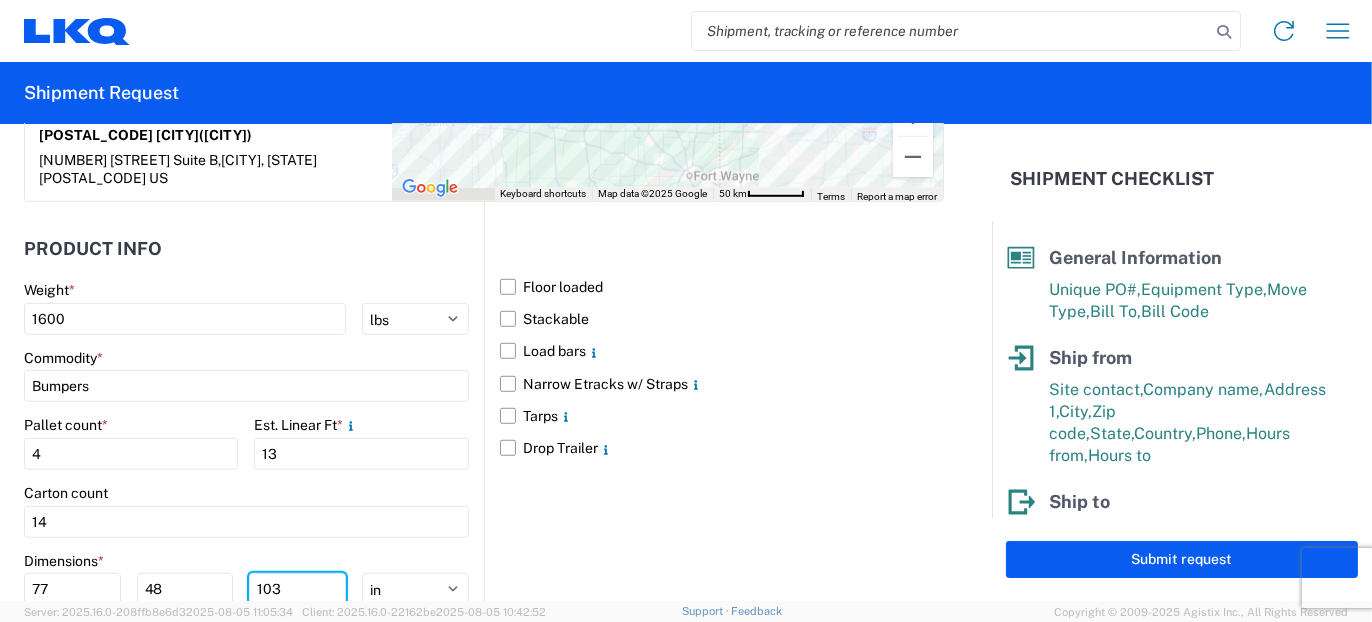 type on "103" 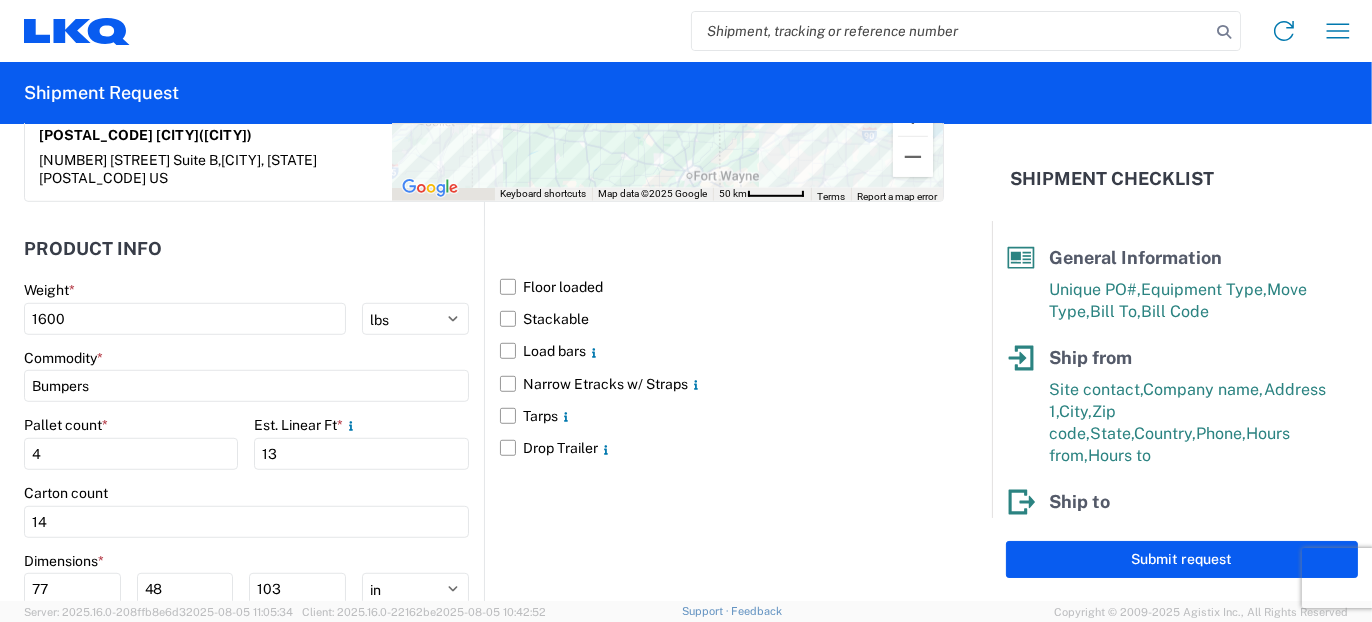 click on "Floor loaded   Stackable   Load bars
Narrow Etracks w/ Straps
Tarps
Drop Trailer" 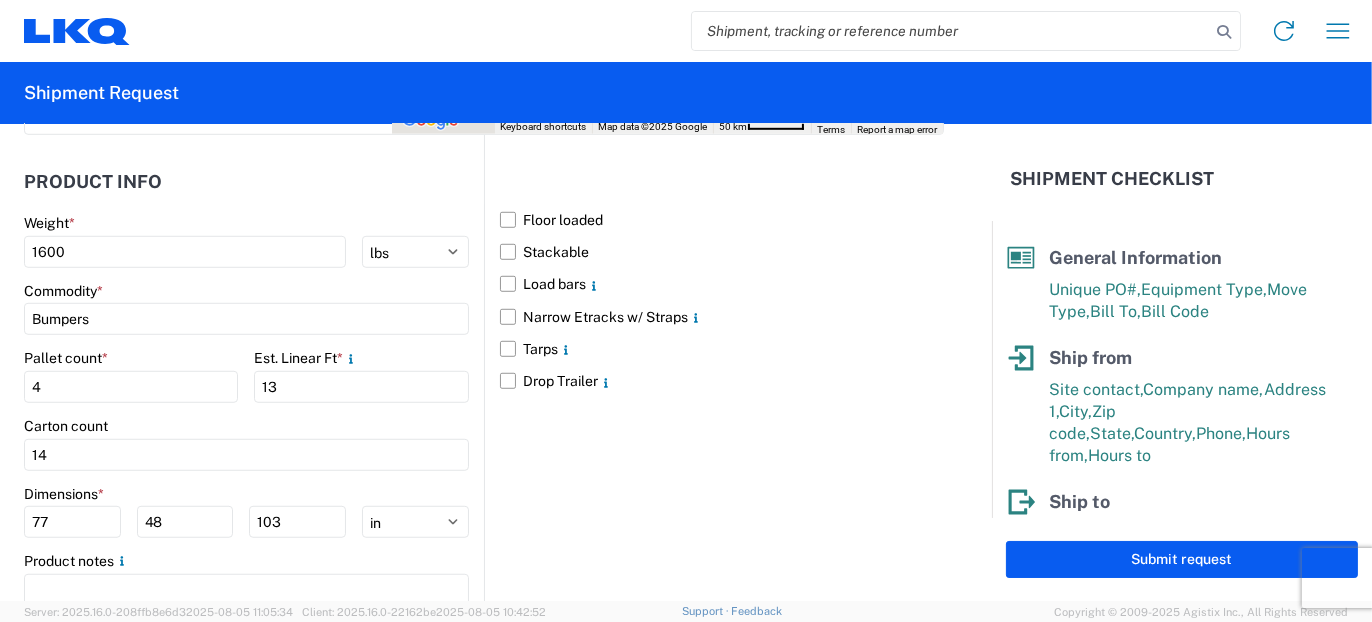 scroll, scrollTop: 1917, scrollLeft: 0, axis: vertical 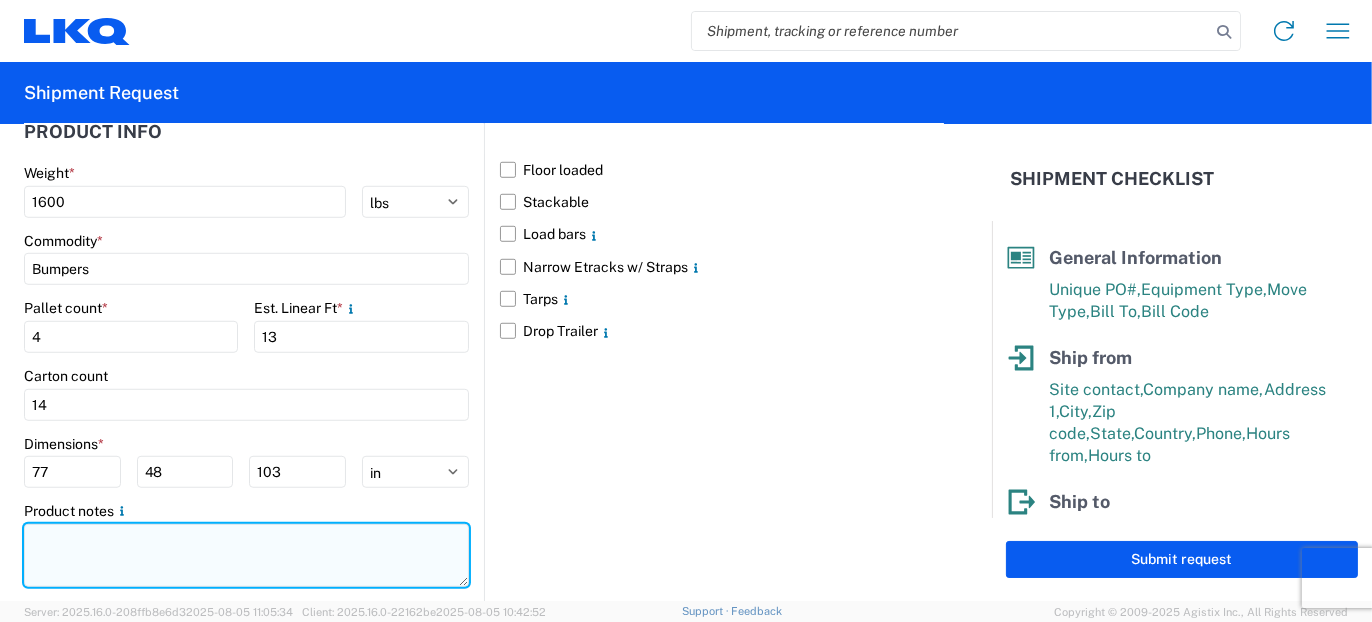 click 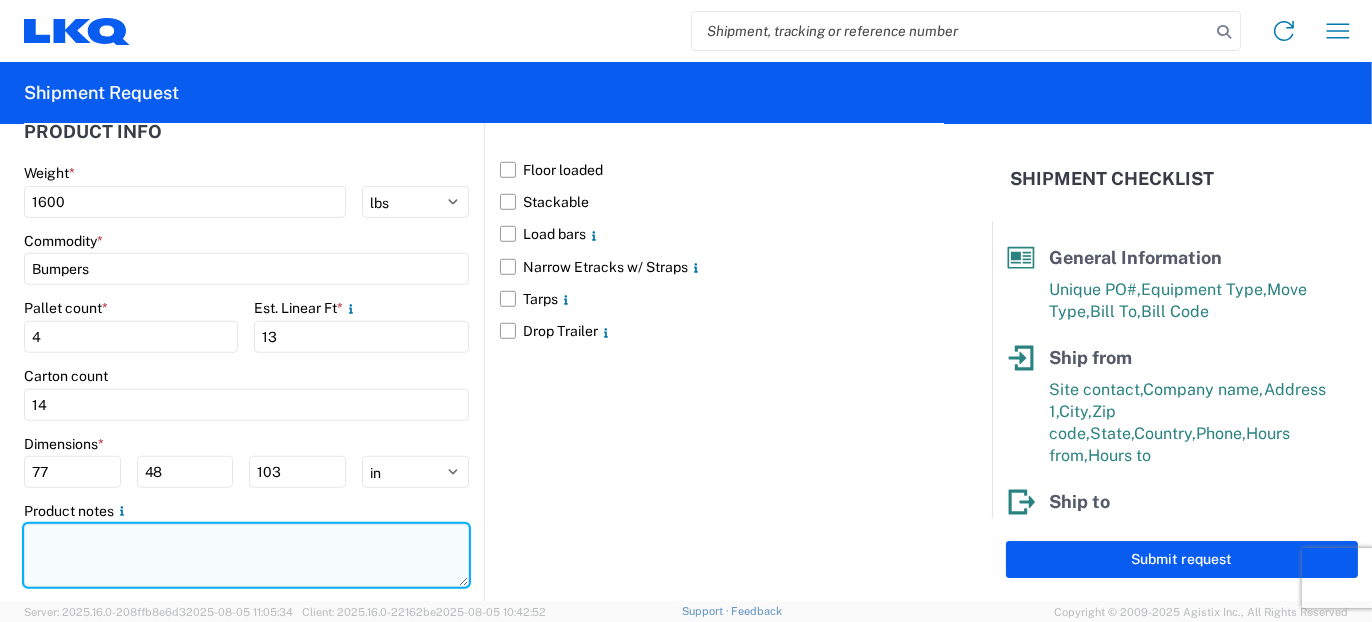 paste on "[QUANTITY], [QUANTITY] boxes, [QUANTITY] skids, [DIMENSIONS] NEED SWING DOORS" 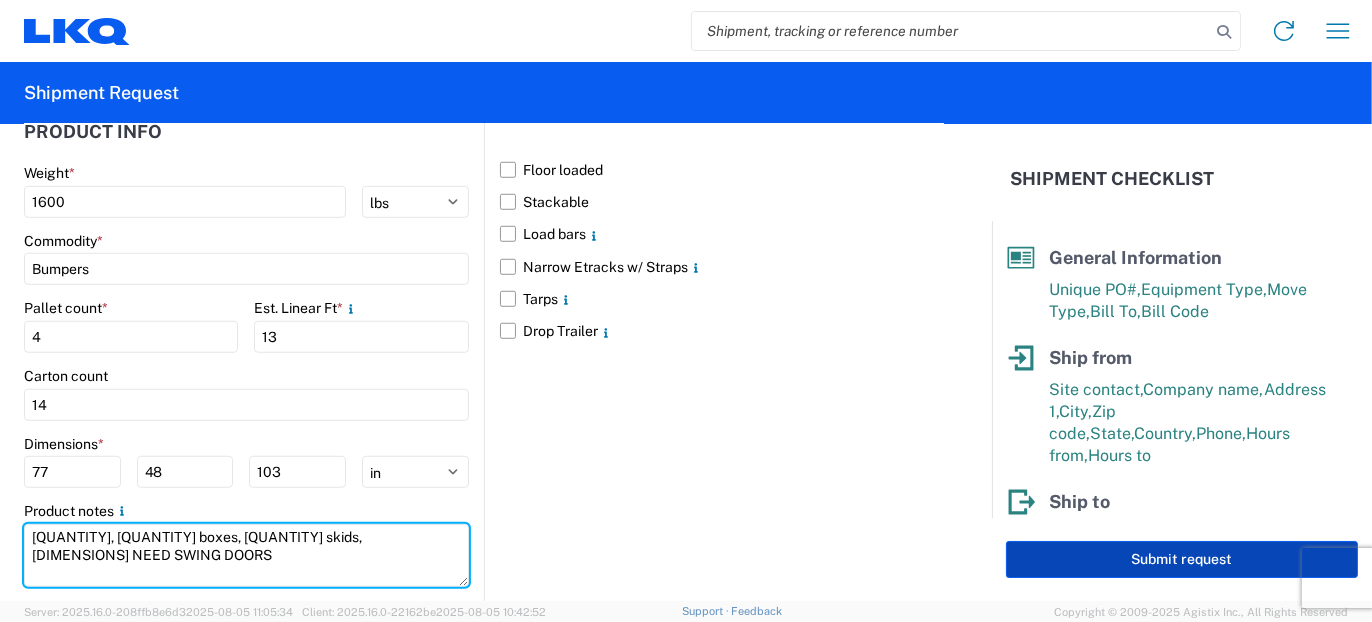 type on "[QUANTITY], [QUANTITY] boxes, [QUANTITY] skids, [DIMENSIONS] NEED SWING DOORS" 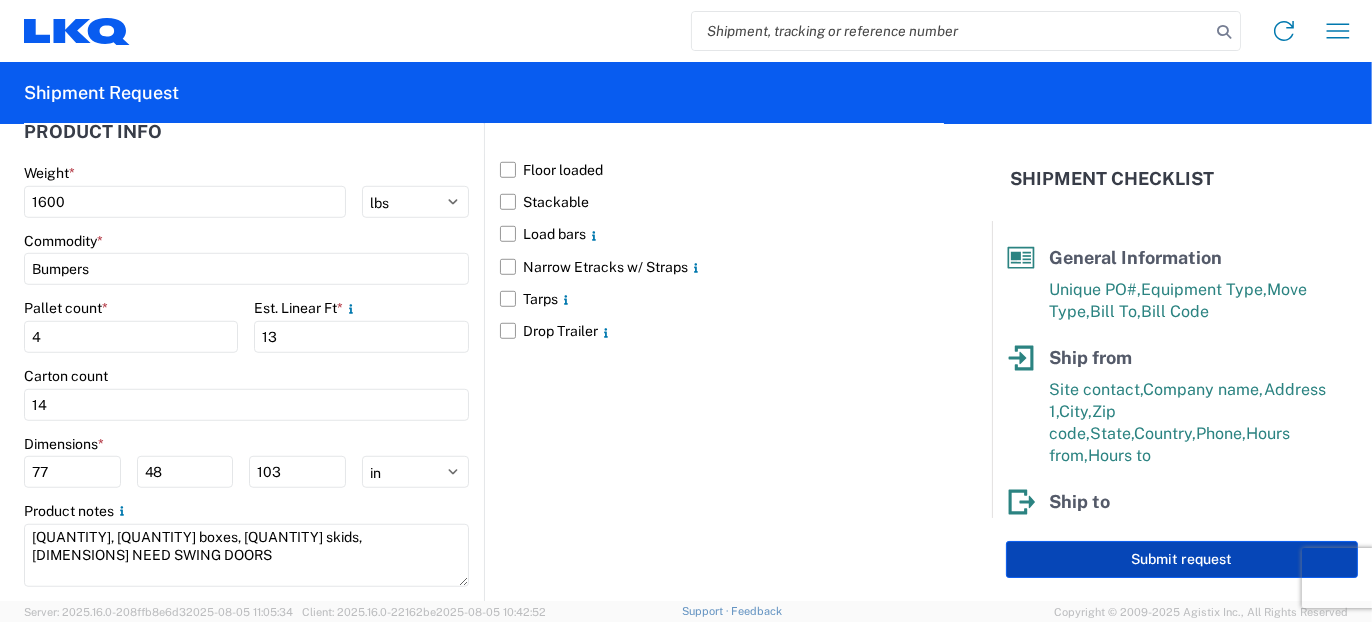 click on "Submit request" 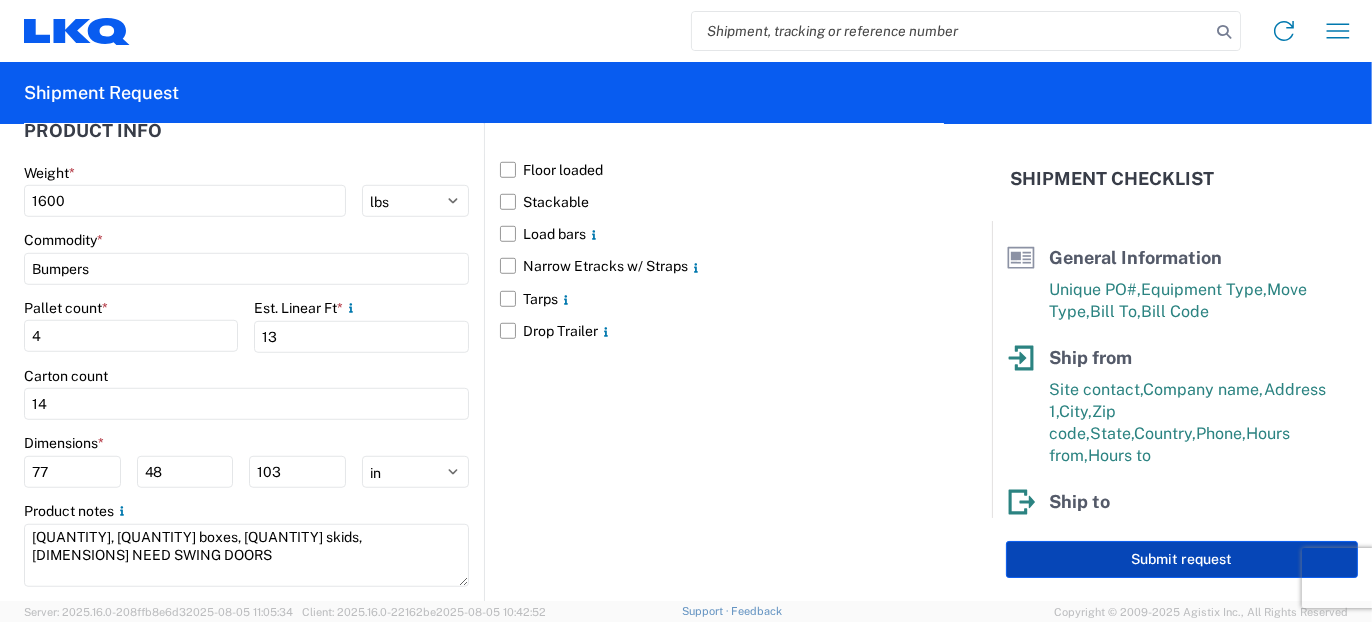 scroll, scrollTop: 1916, scrollLeft: 0, axis: vertical 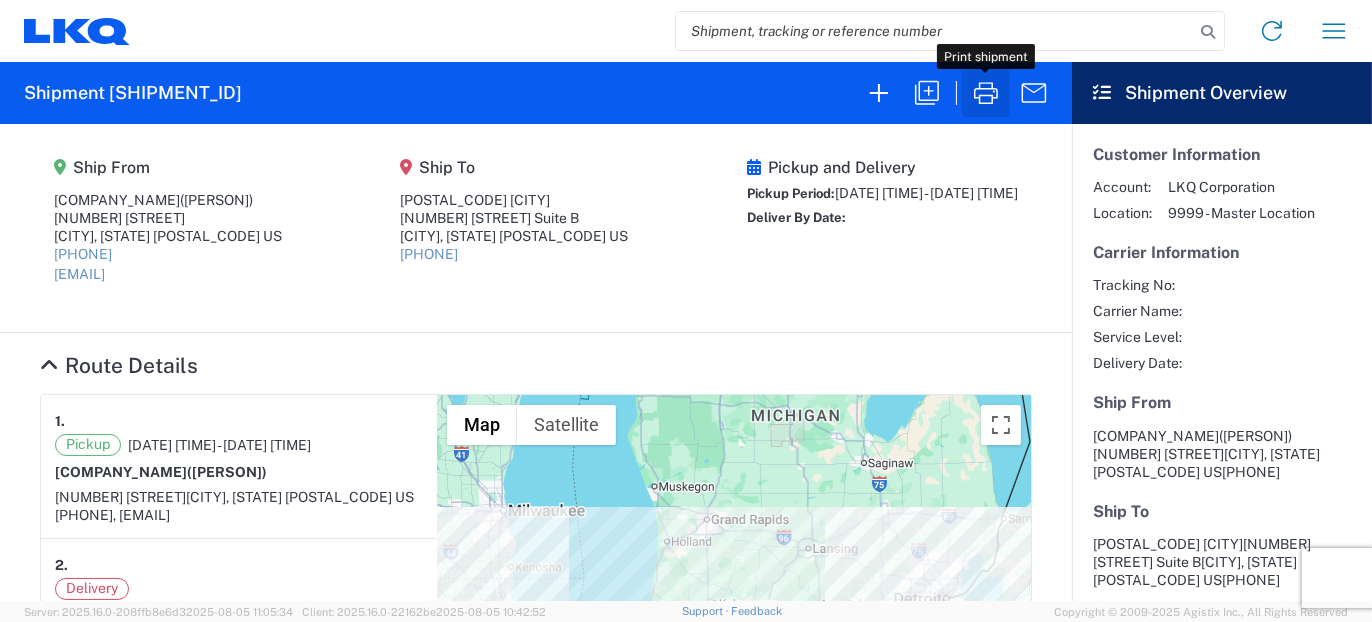 click 